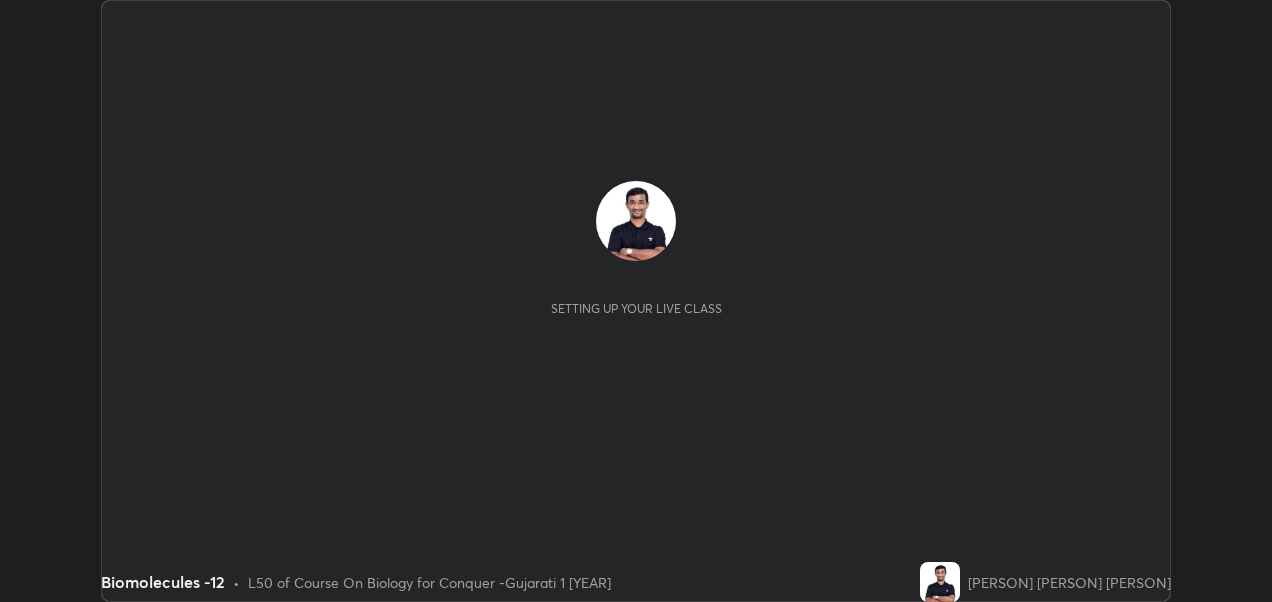 scroll, scrollTop: 0, scrollLeft: 0, axis: both 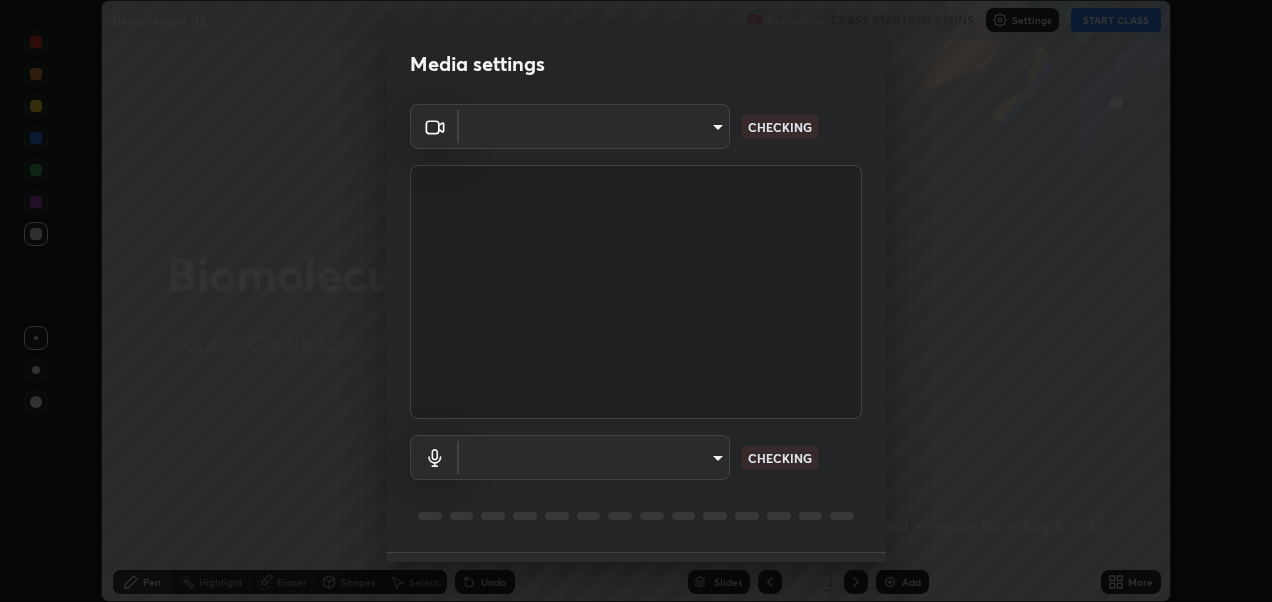 type on "ac3e881efdc06ccc9002c204d014ec451c7de35b43cd8531b49b2f8b9682eecd" 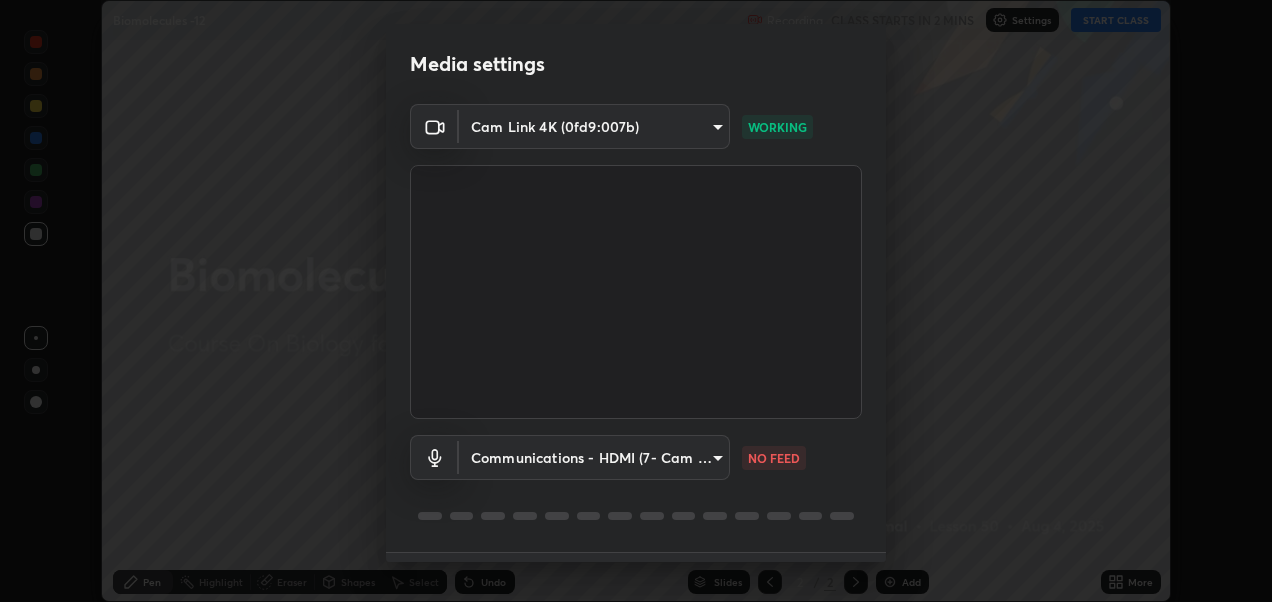 click on "Erase all Biomolecules -12 Recording CLASS STARTS IN 2 MINS Settings START CLASS Setting up your live class Biomolecules -12 • L50 of Course On Biology for Conquer -Gujarati 1 [YEAR] [PERSON] [PERSON] [PERSON] Pen Highlight Eraser Shapes Select Undo Slides 2 / 2 Add More No doubts shared Encourage your learners to ask a doubt for better clarity Report an issue Reason for reporting Buffering Chat not working Audio - Video sync issue Educator video quality low ​ Attach an image Report Media settings Cam Link 4K ([REDACTED]) [REDACTED] WORKING Communications - HDMI (7- Cam Link 4K) communications NO FEED 1 / 5 Next" at bounding box center [636, 301] 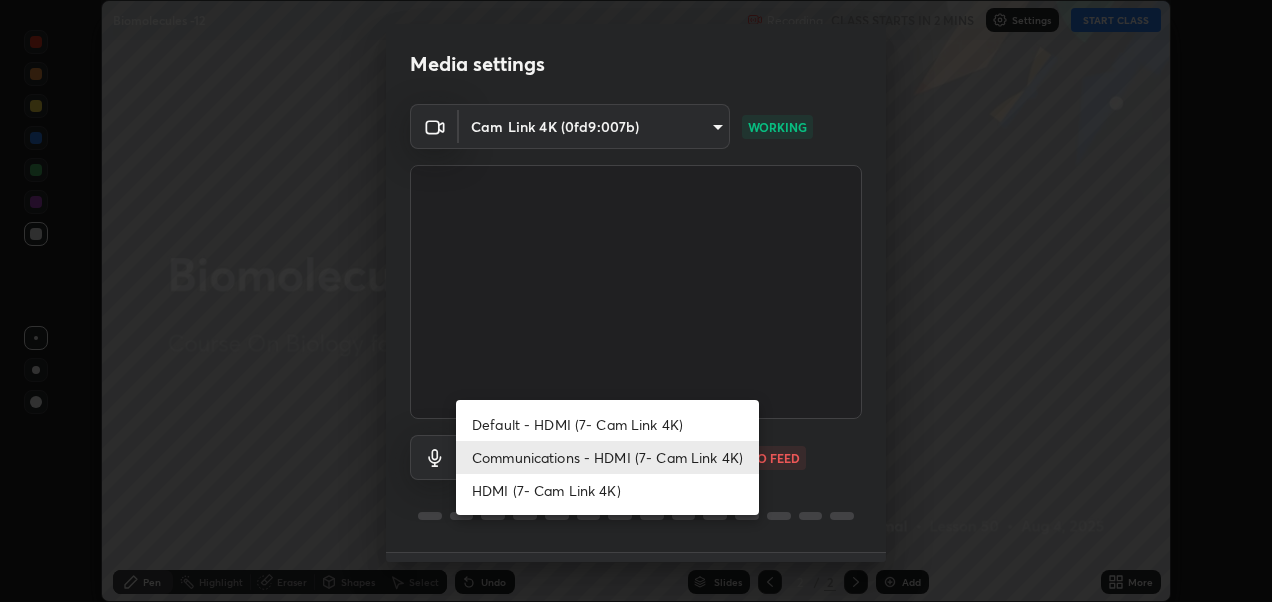 click on "HDMI (7- Cam Link 4K)" at bounding box center (607, 490) 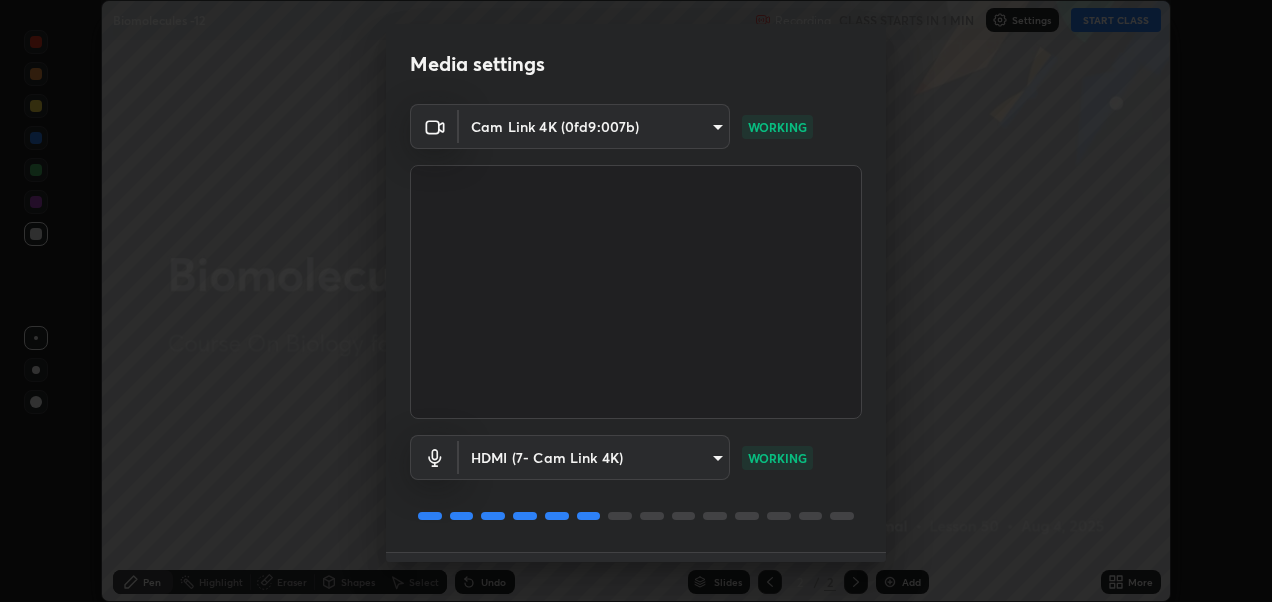 scroll, scrollTop: 54, scrollLeft: 0, axis: vertical 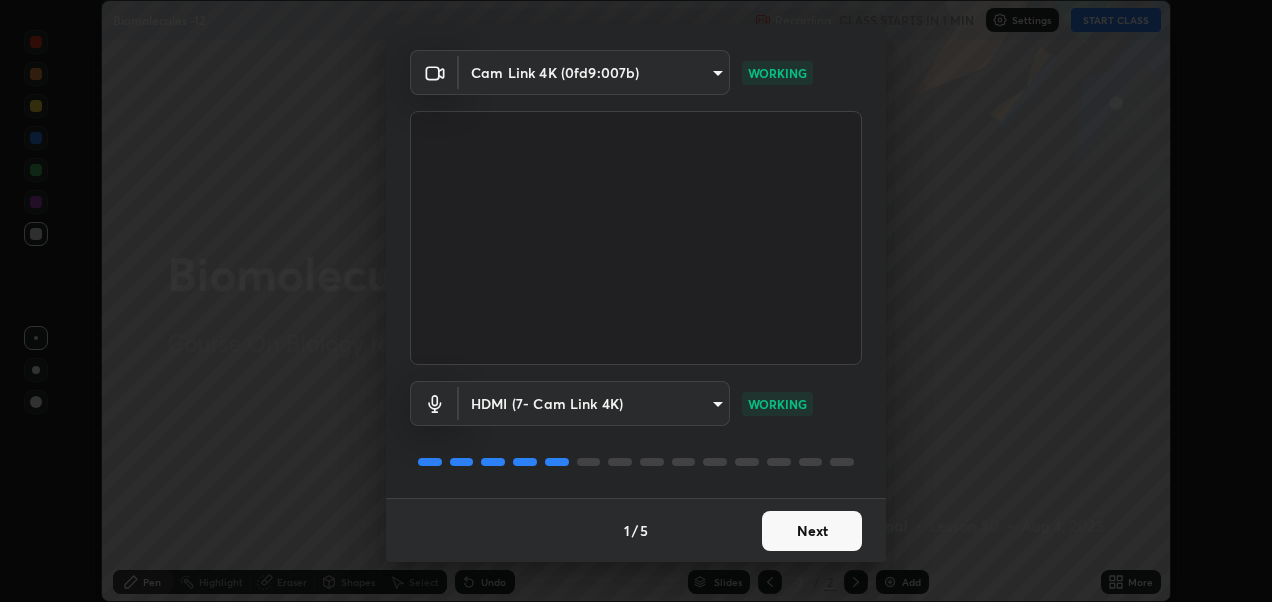 click on "Next" at bounding box center [812, 531] 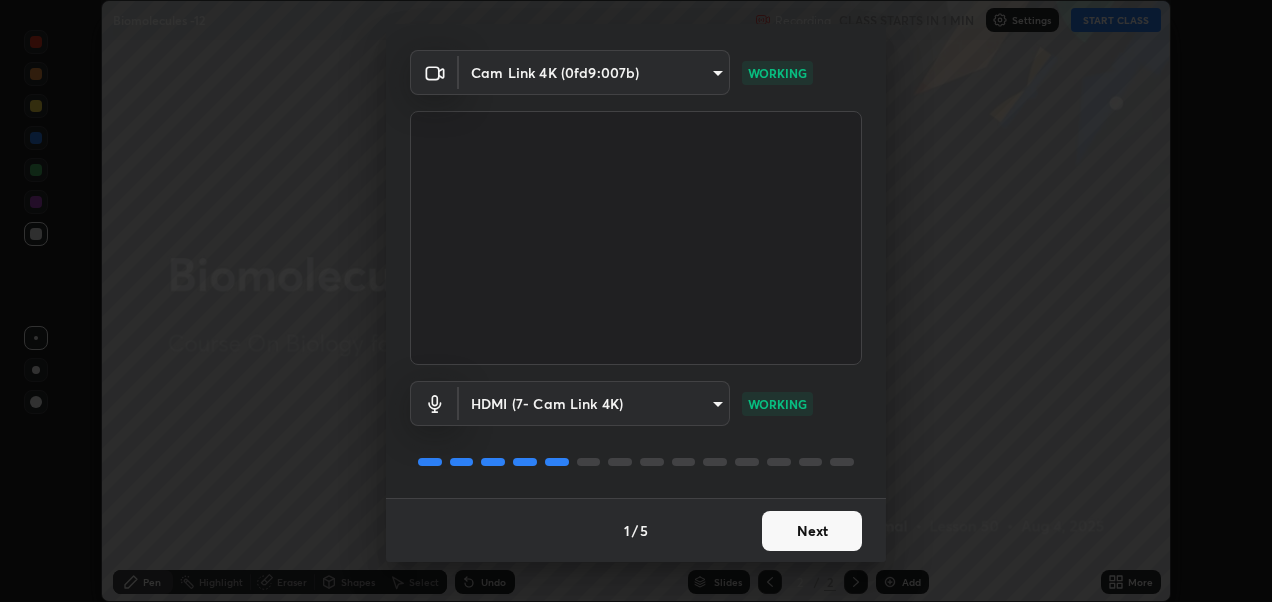 scroll, scrollTop: 0, scrollLeft: 0, axis: both 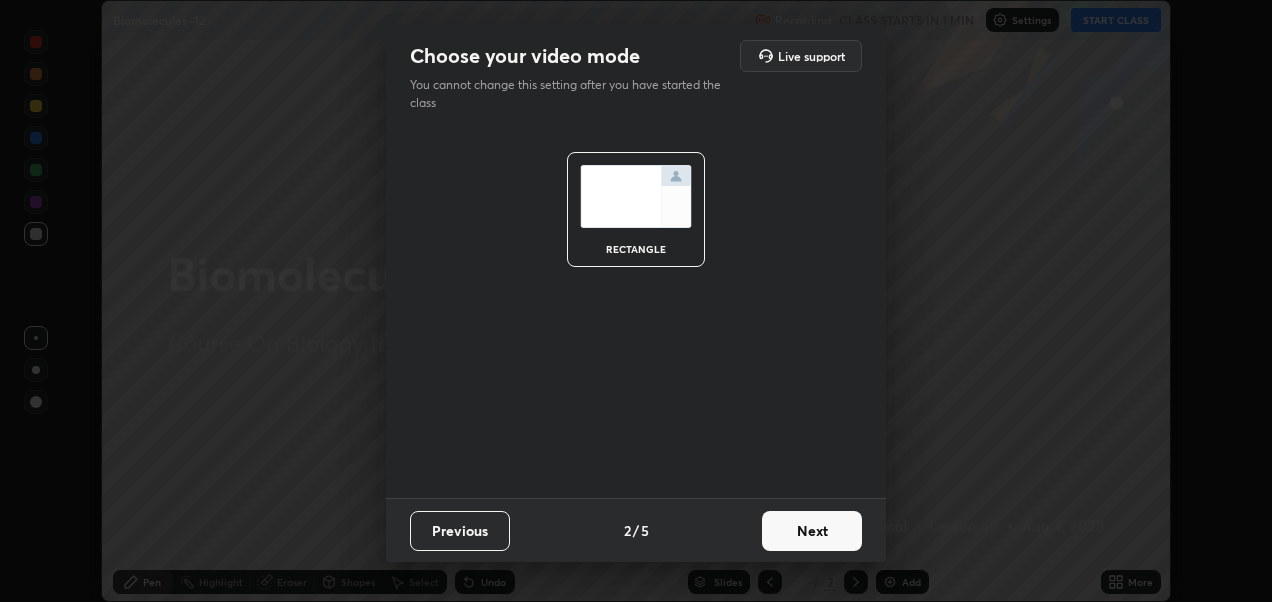 click on "Next" at bounding box center (812, 531) 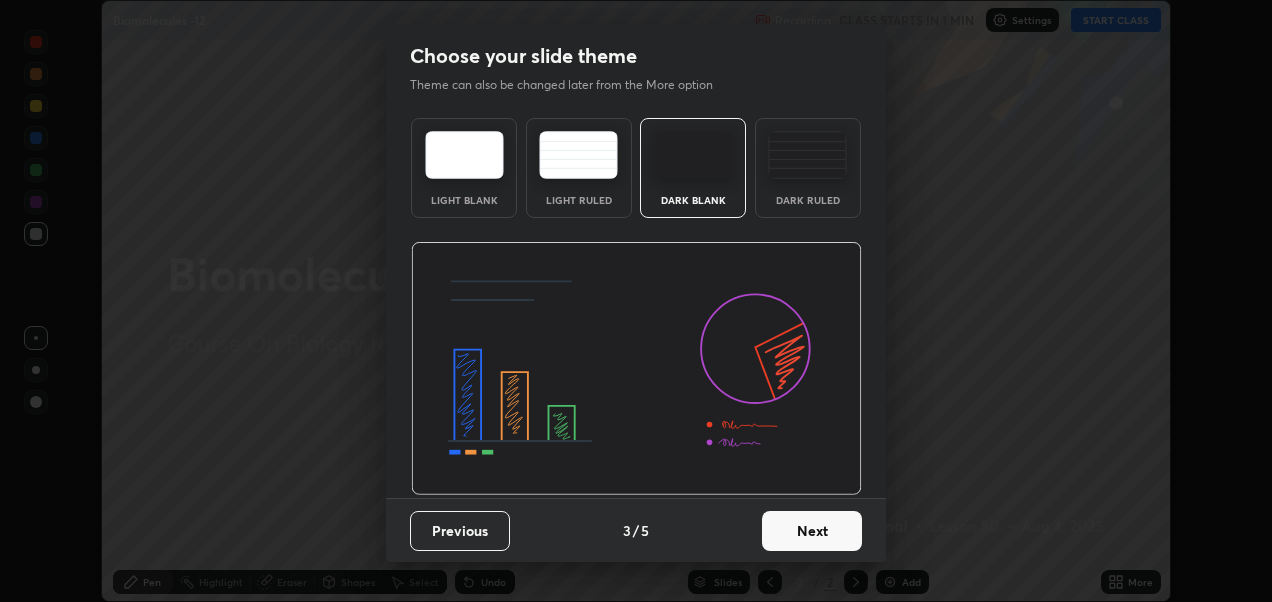 click at bounding box center (807, 155) 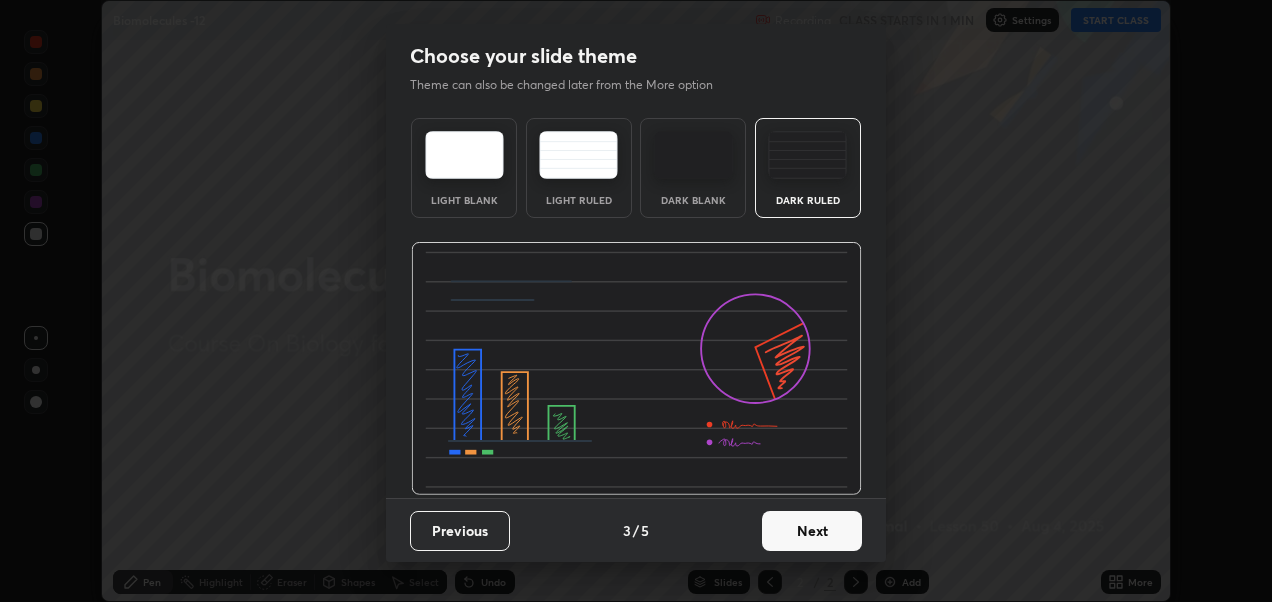 click on "Next" at bounding box center [812, 531] 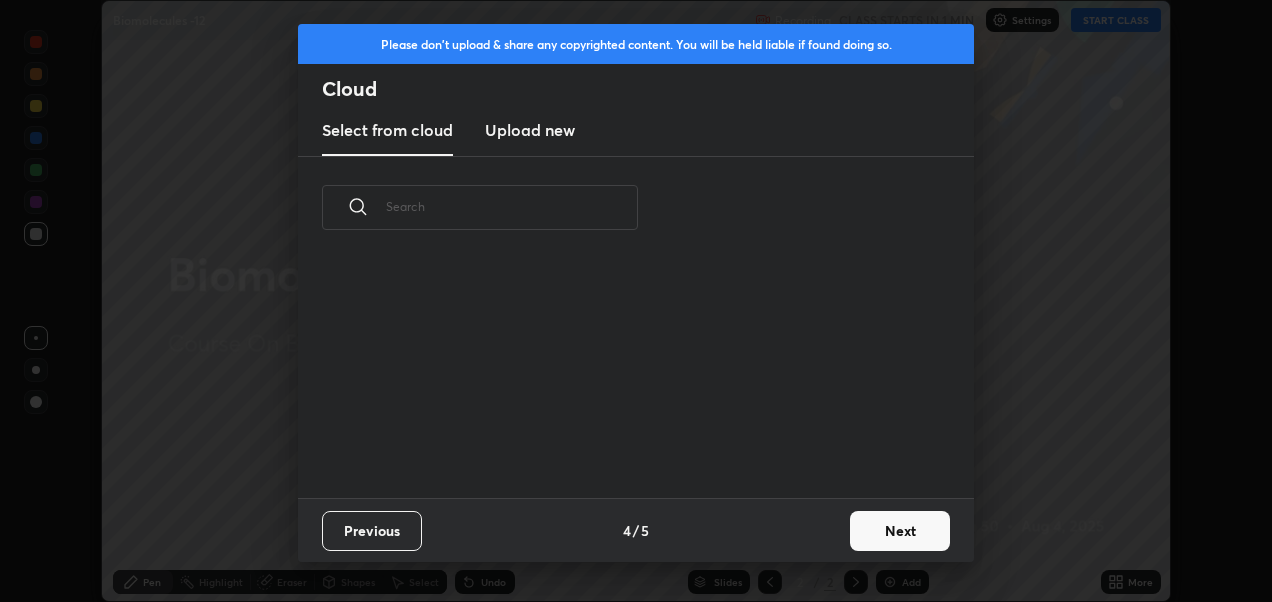 scroll, scrollTop: 7, scrollLeft: 11, axis: both 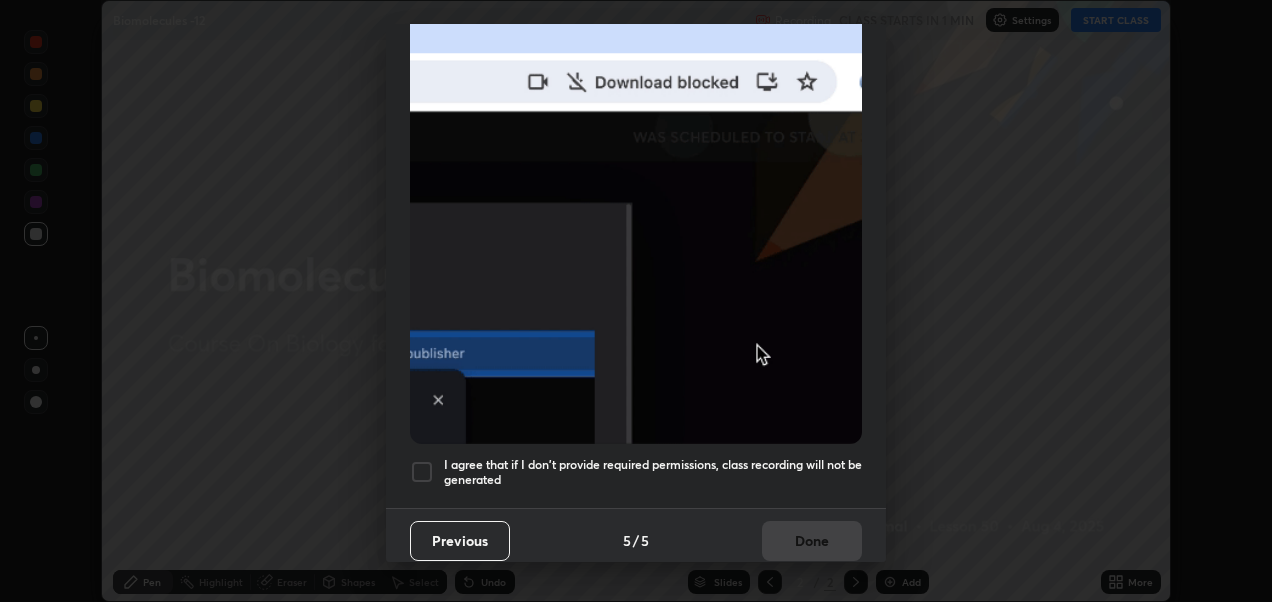 click on "I agree that if I don't provide required permissions, class recording will not be generated" at bounding box center (636, 472) 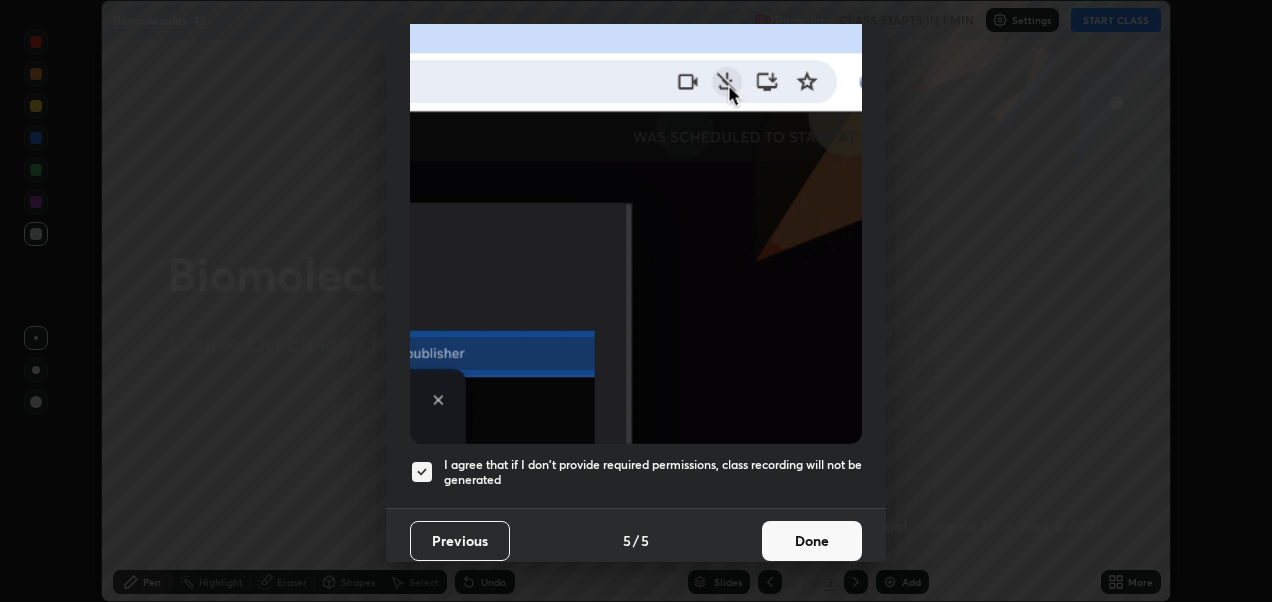 click on "Done" at bounding box center (812, 541) 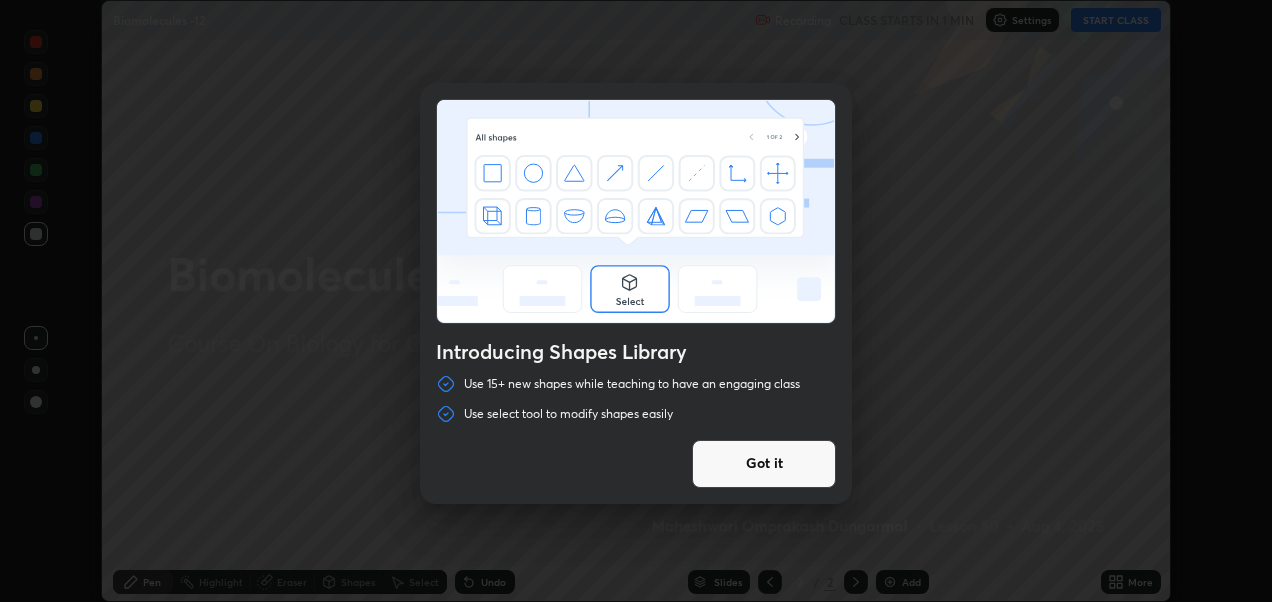 click on "Introducing Shapes Library Use 15+ new shapes while teaching to have an engaging class Use select tool to modify shapes easily Got it" at bounding box center (636, 301) 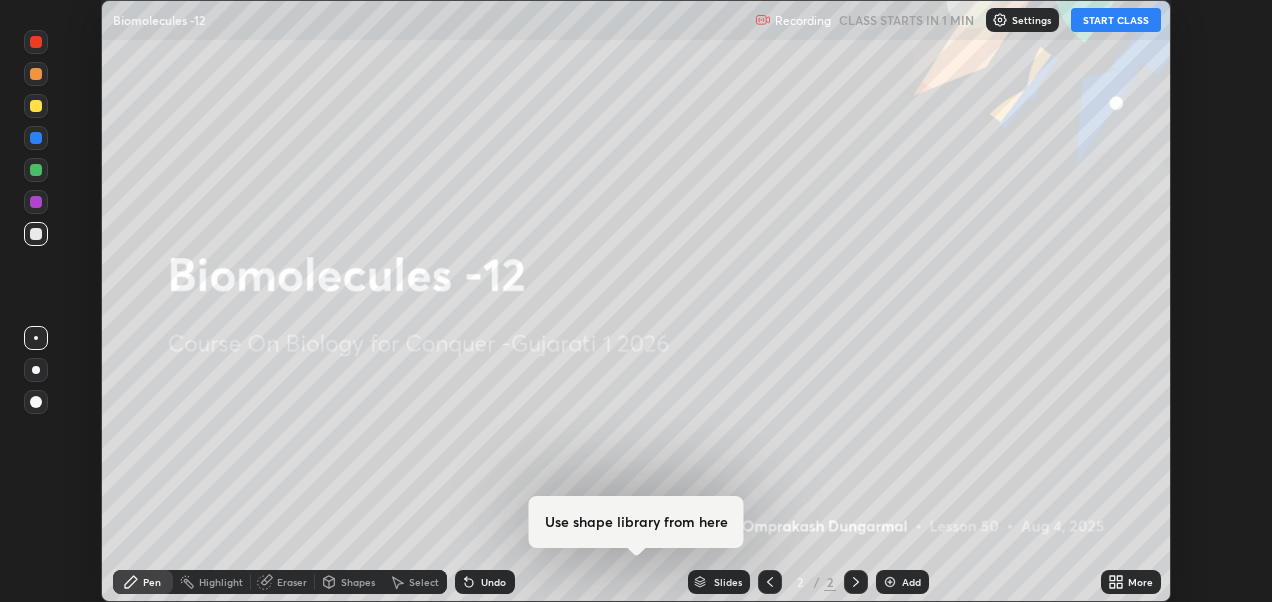 click on "More" at bounding box center [1131, 582] 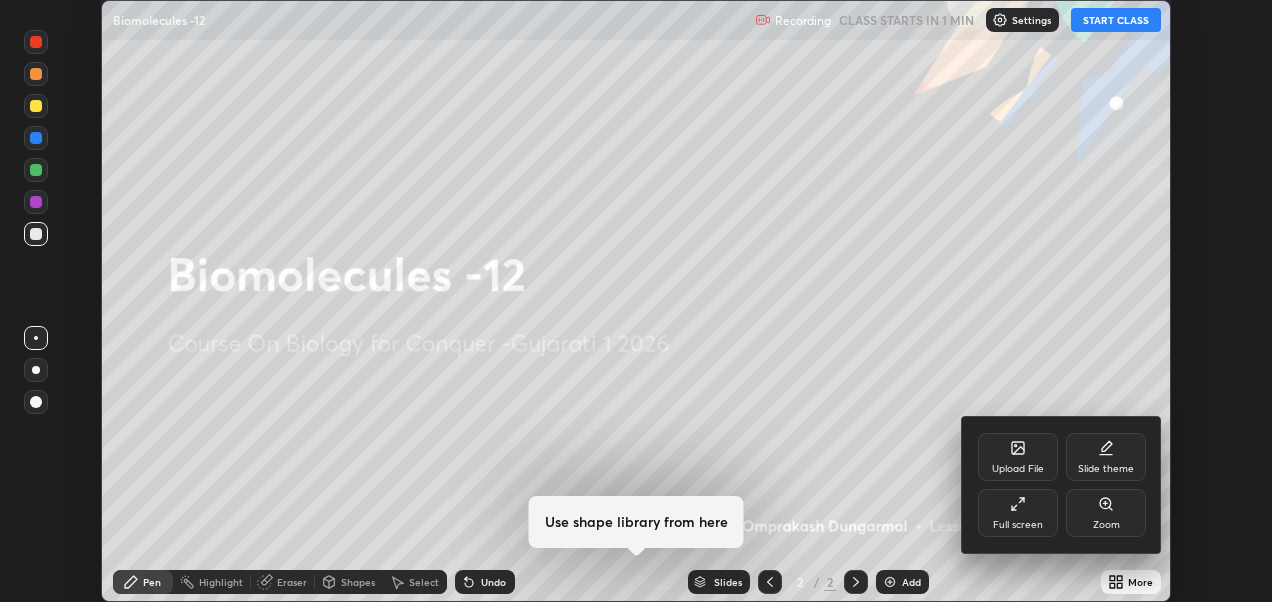 click 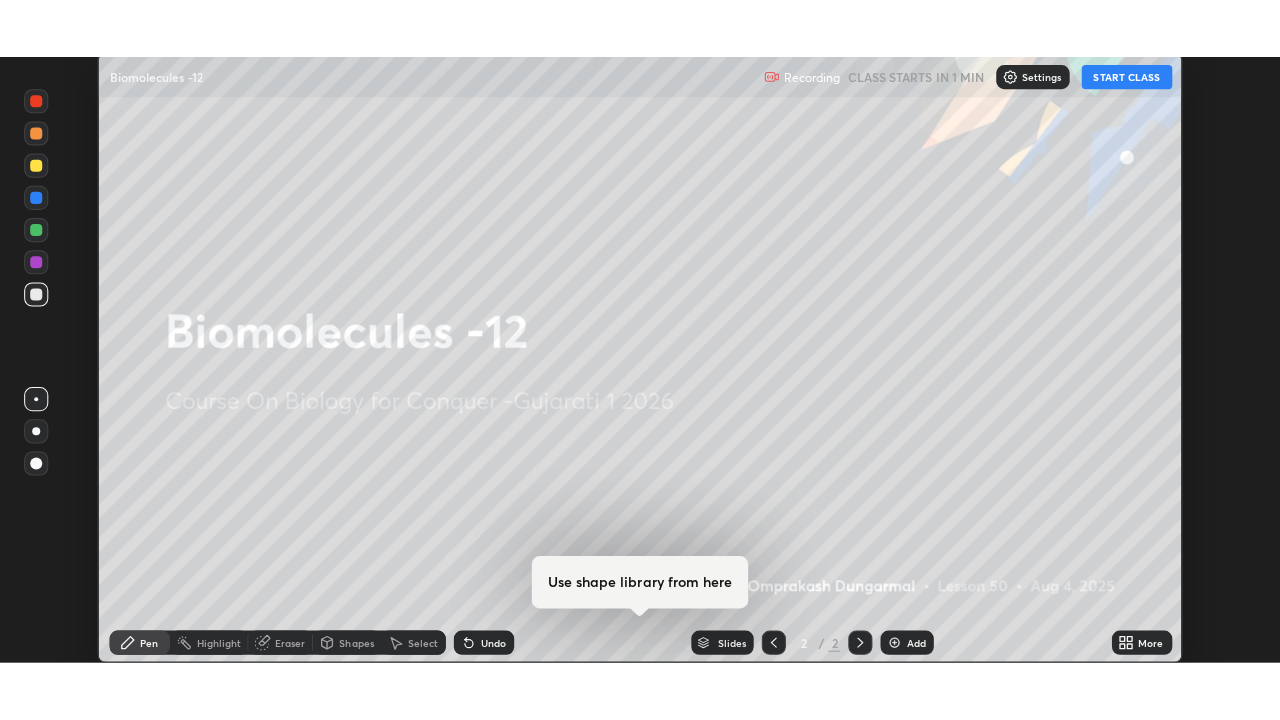 scroll, scrollTop: 99280, scrollLeft: 98720, axis: both 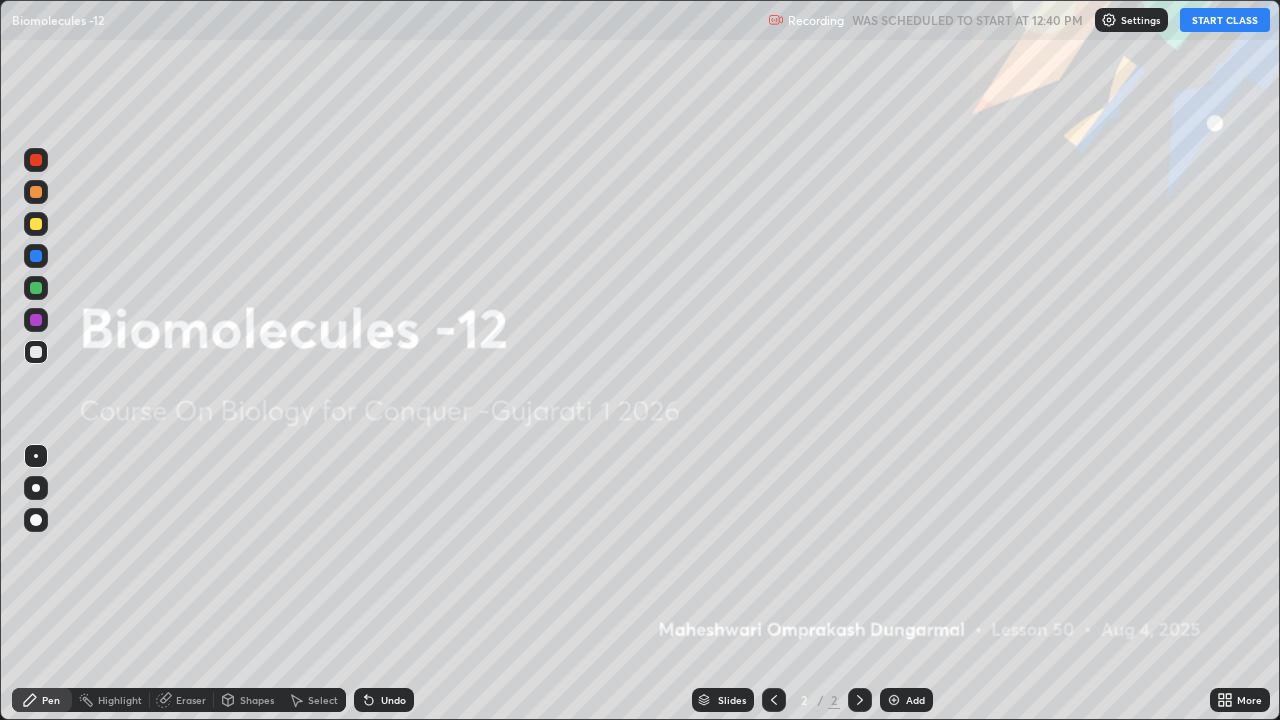 click on "START CLASS" at bounding box center (1225, 20) 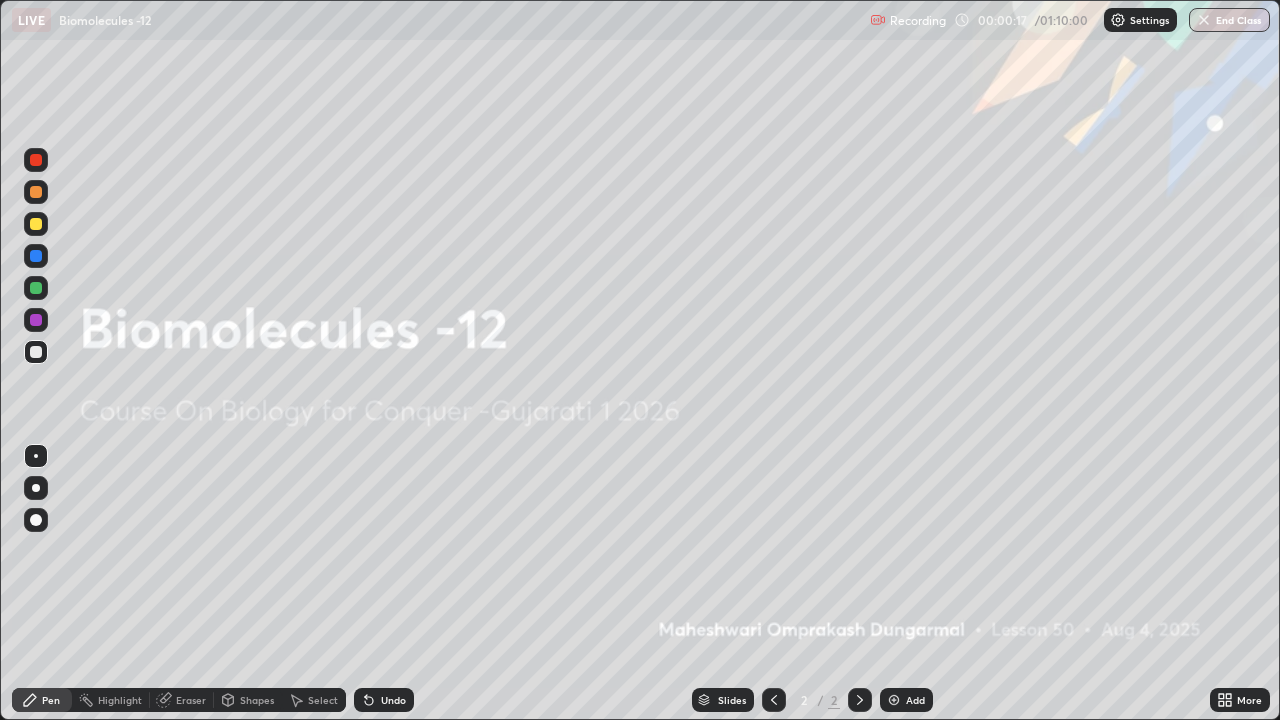 click on "Slides 2 / 2 Add" at bounding box center (812, 700) 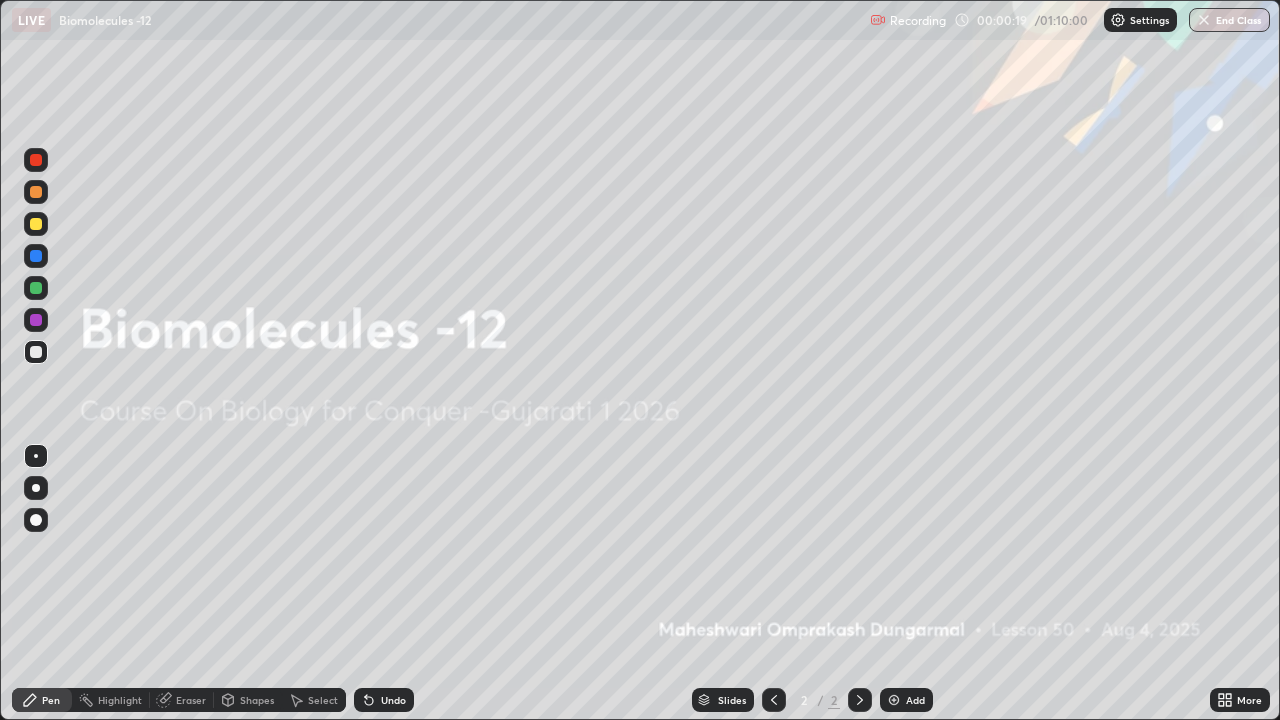 click at bounding box center (894, 700) 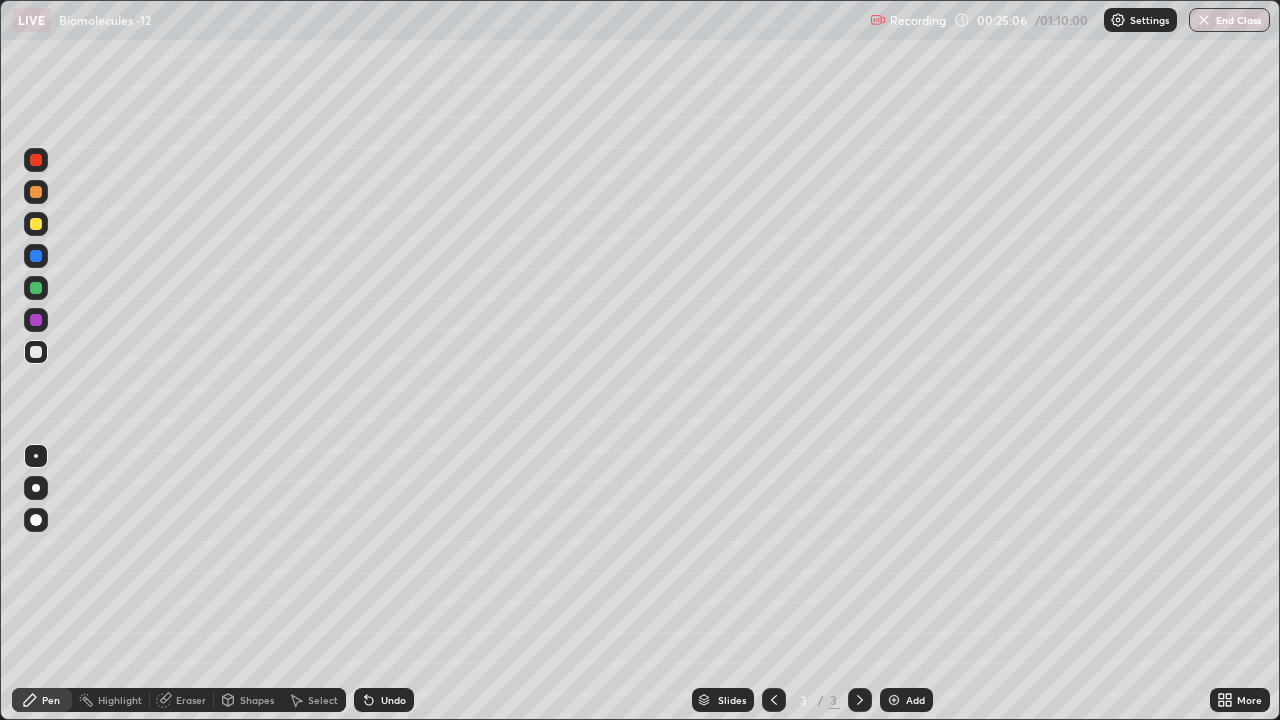 click at bounding box center [894, 700] 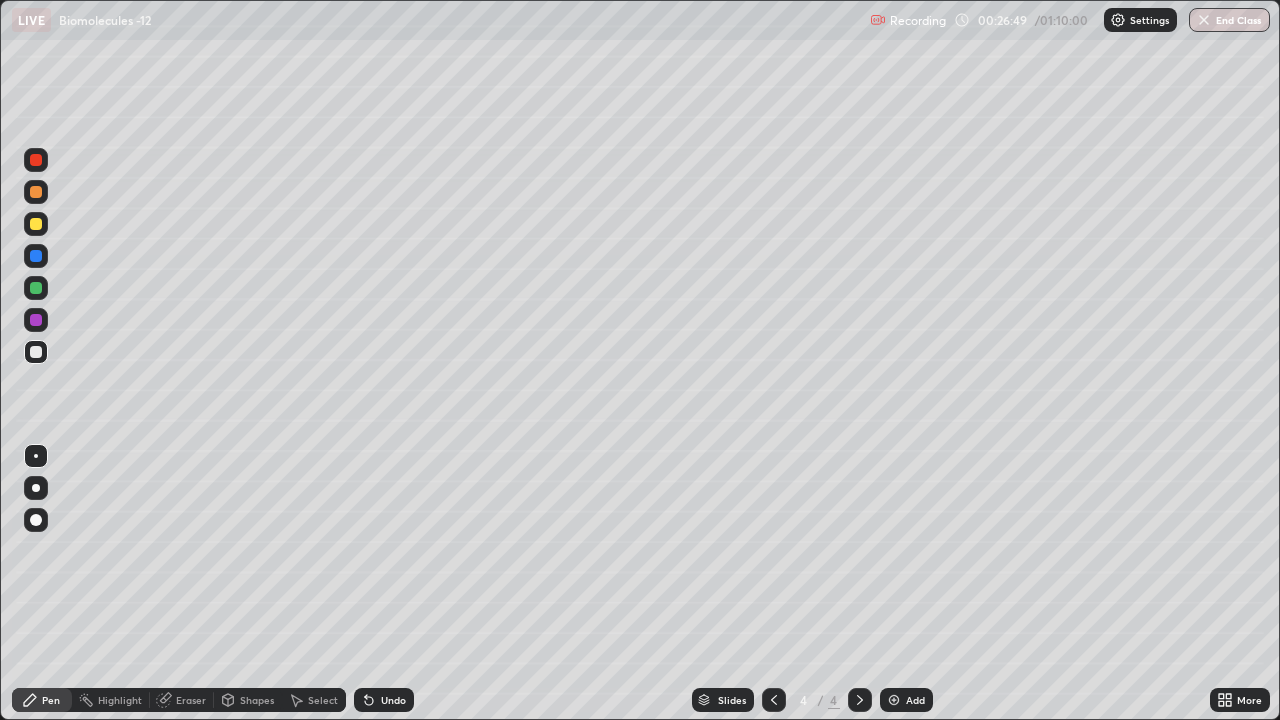 click on "Shapes" at bounding box center [257, 700] 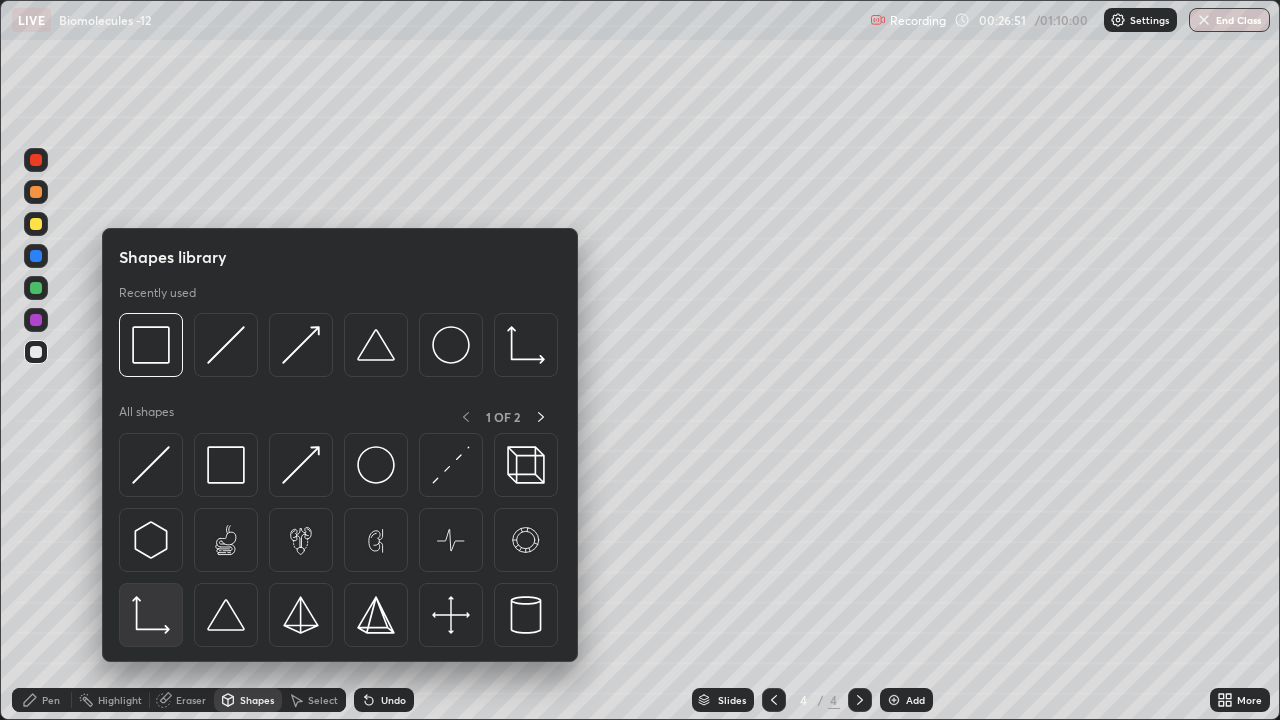 click at bounding box center [151, 615] 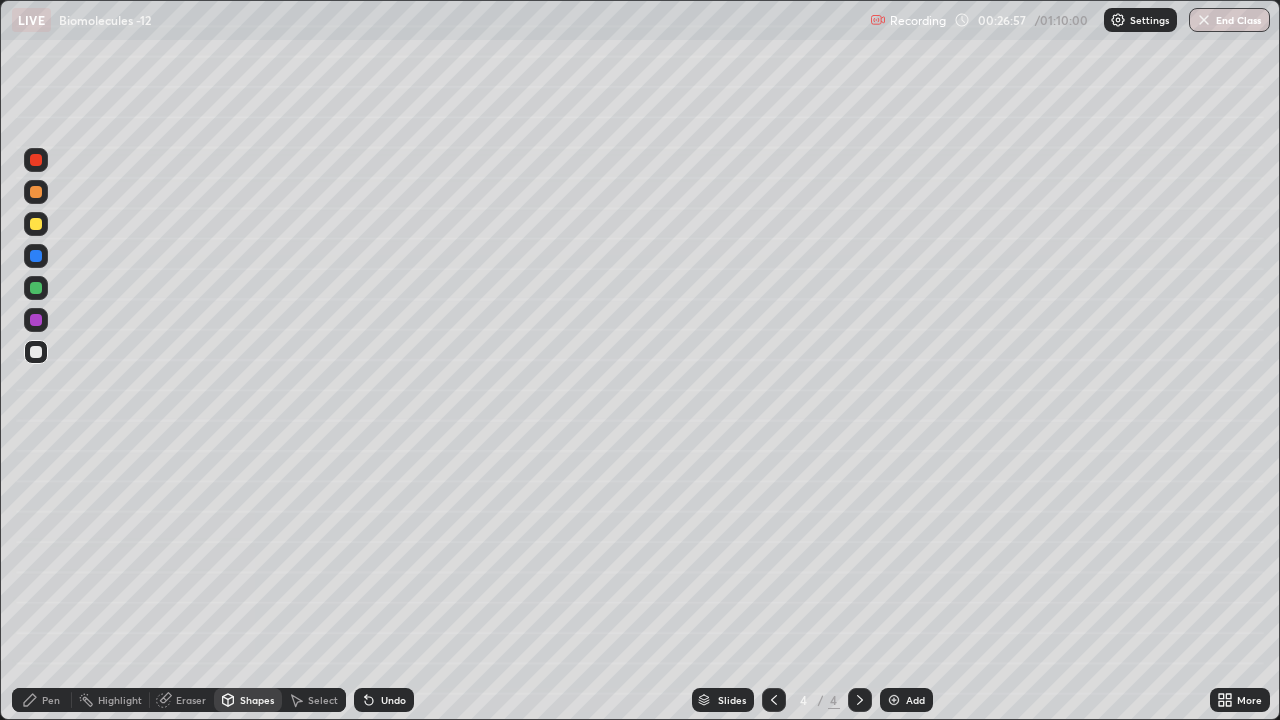 click on "Pen" at bounding box center (51, 700) 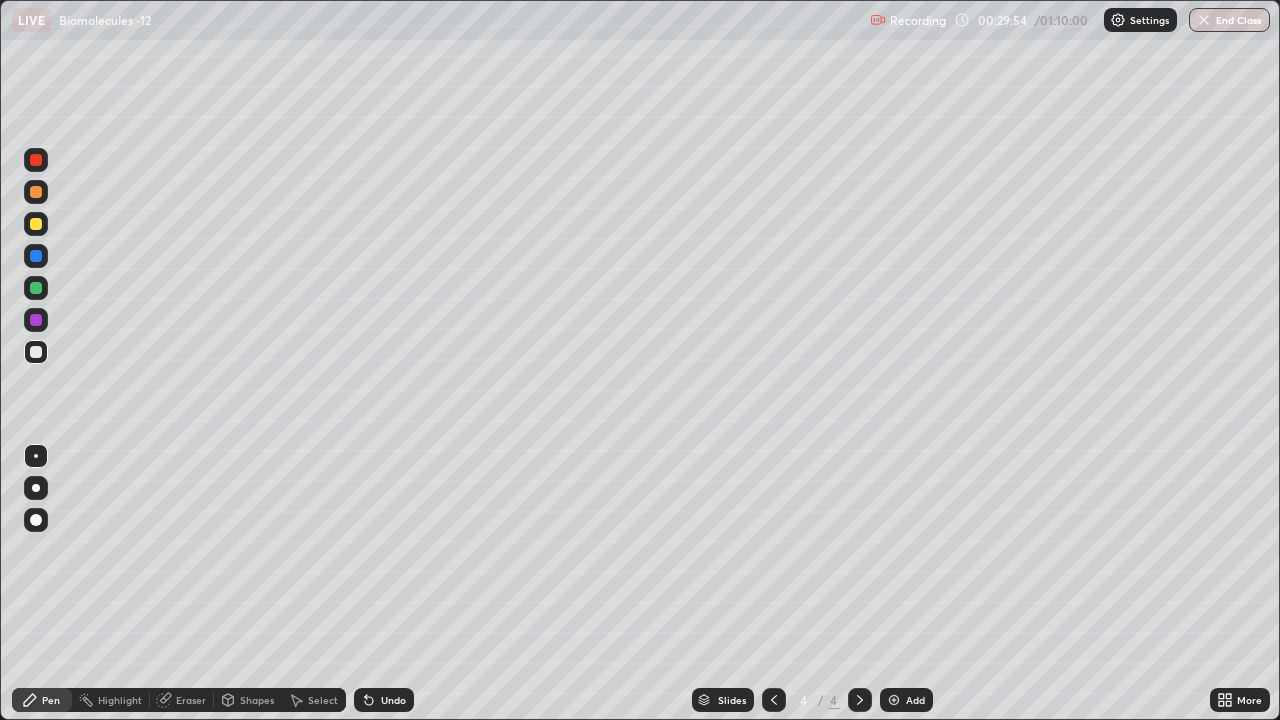 click at bounding box center (36, 224) 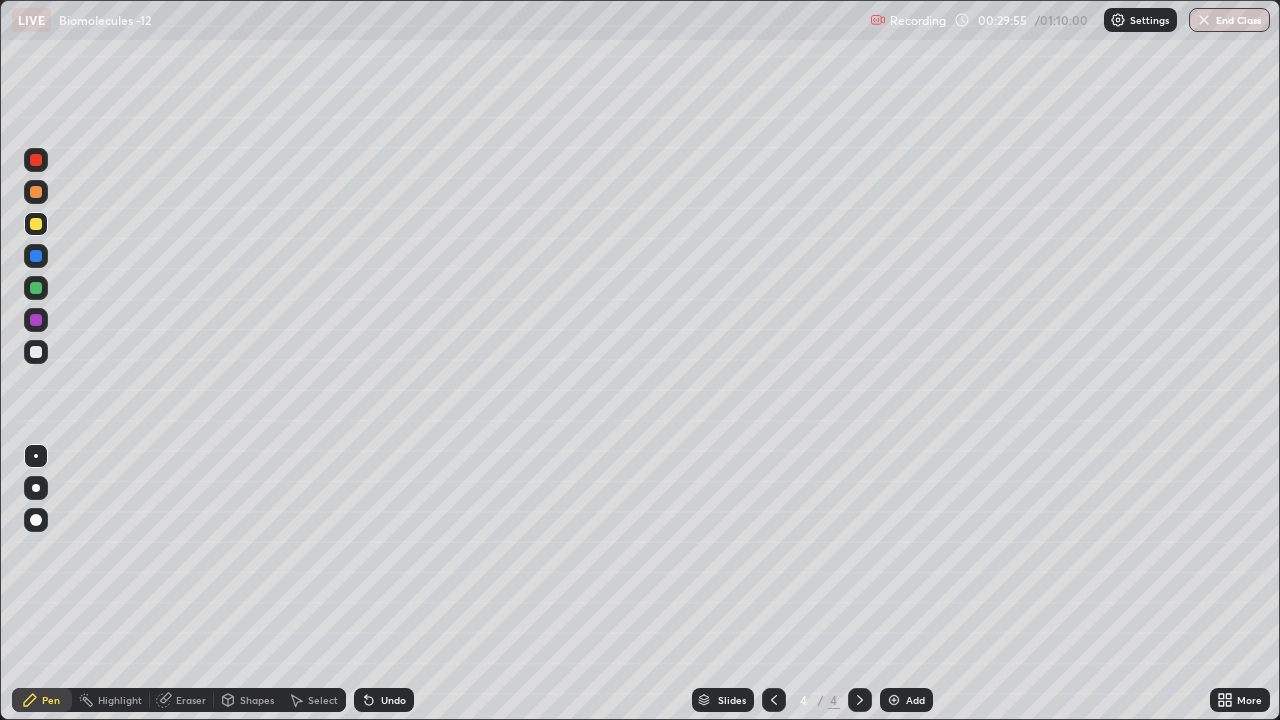 click at bounding box center [36, 488] 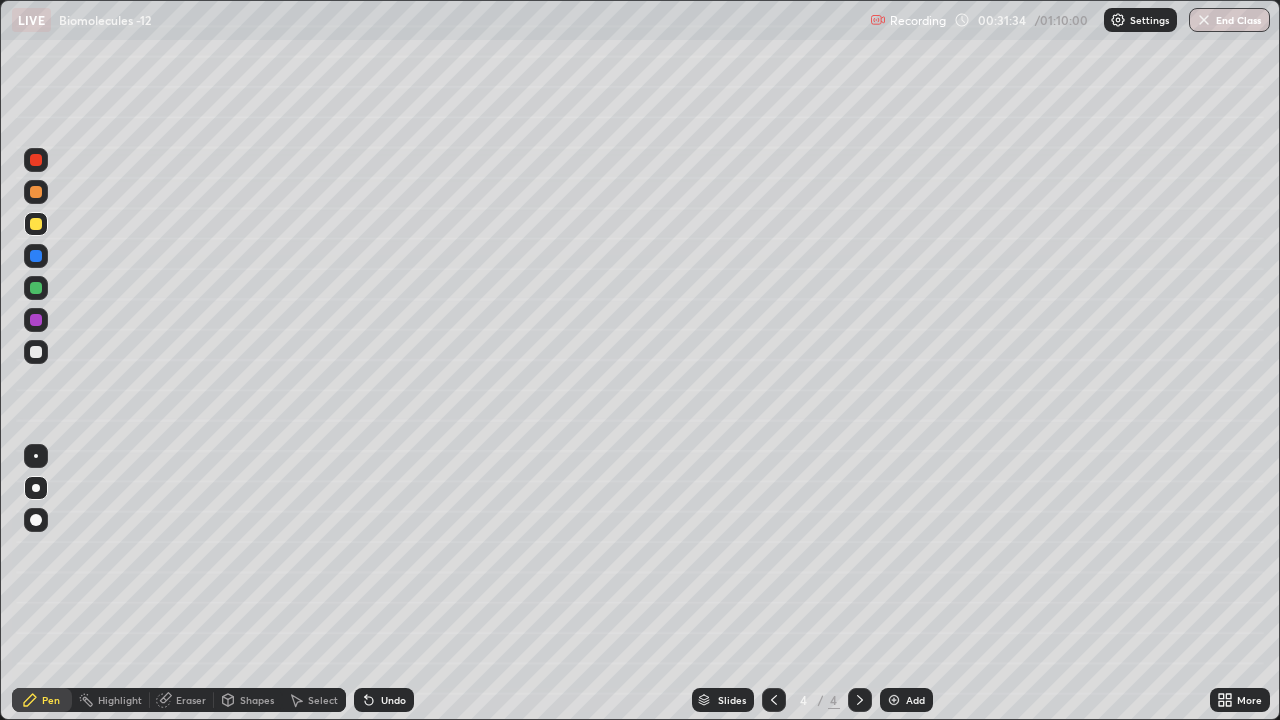 click at bounding box center (36, 456) 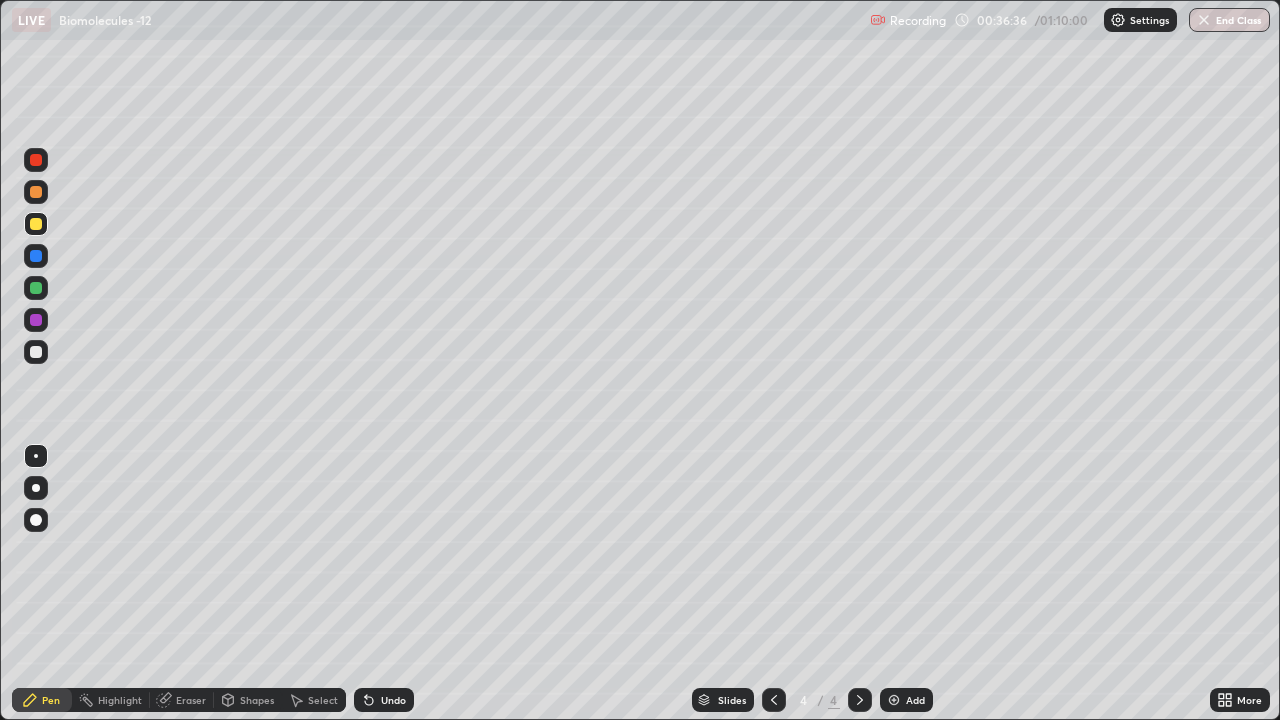 click at bounding box center (894, 700) 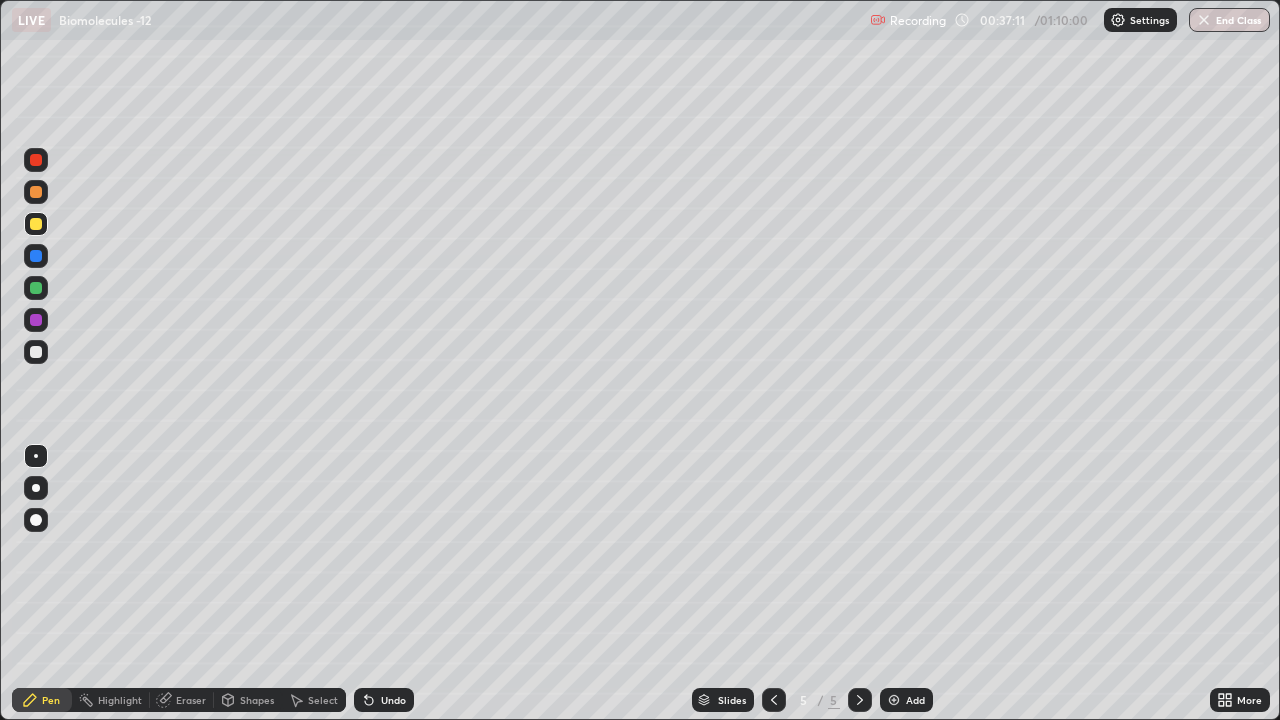 click at bounding box center [36, 256] 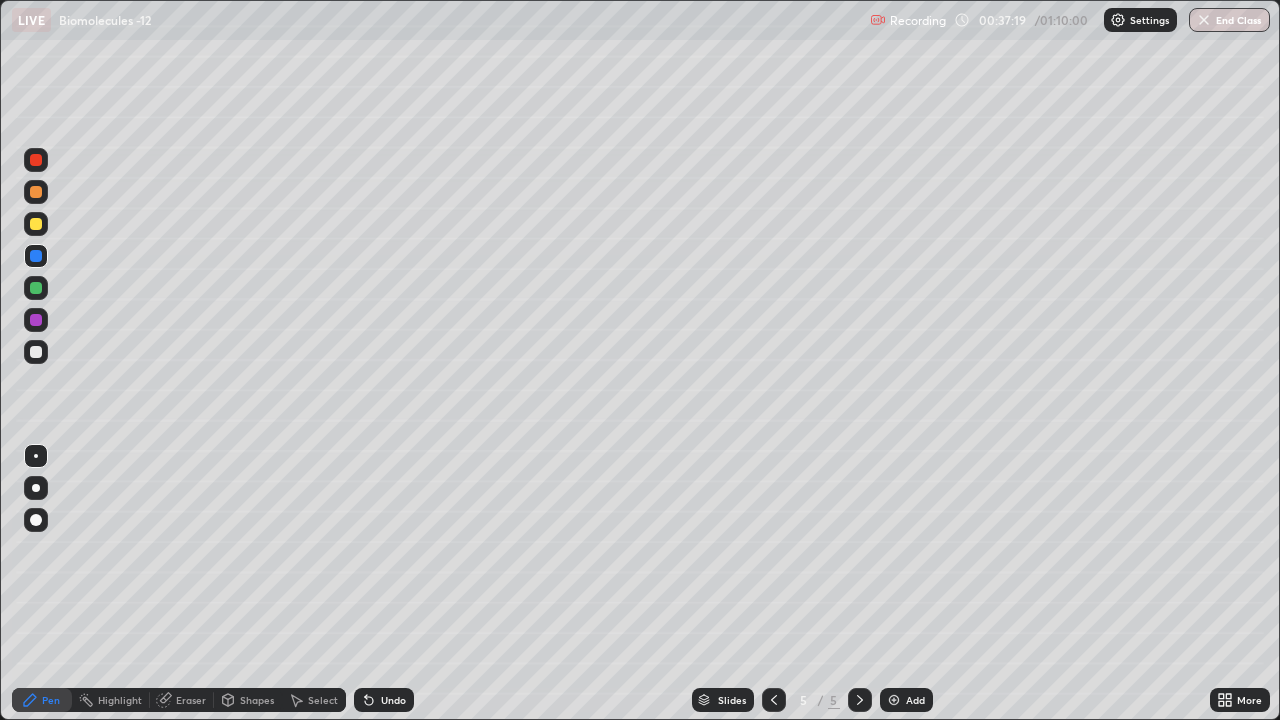 click at bounding box center [36, 520] 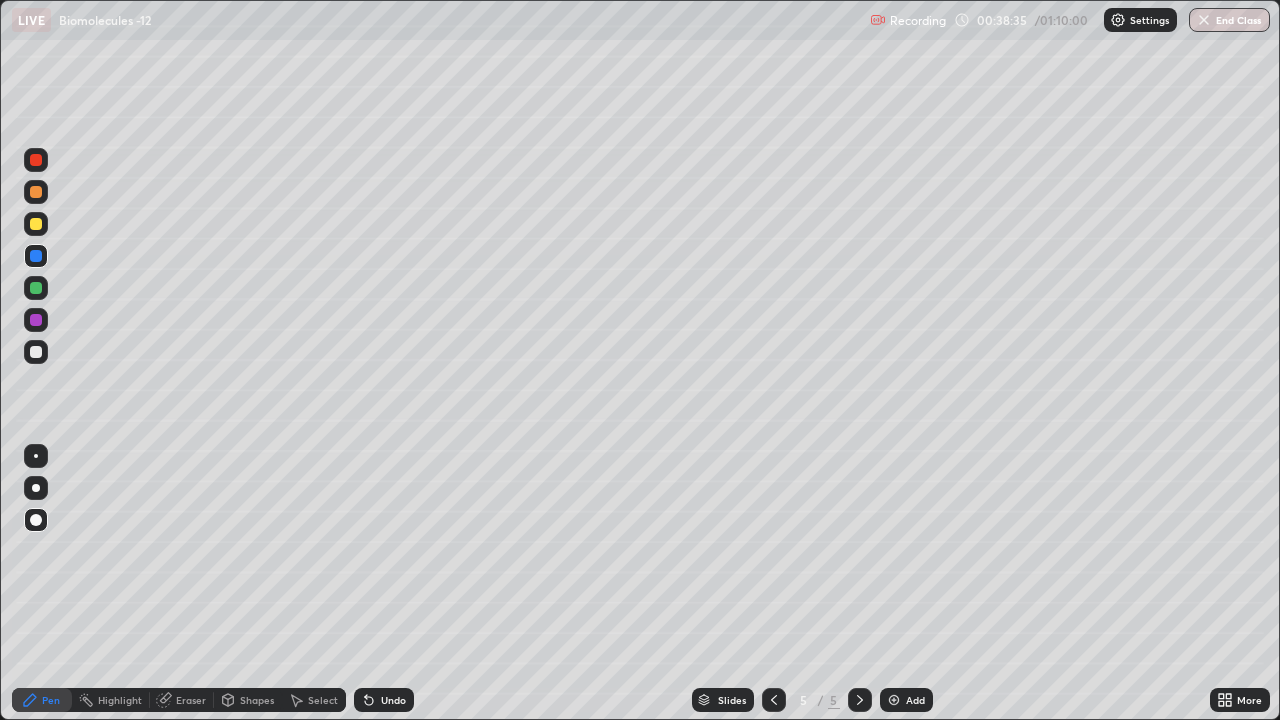 click at bounding box center (36, 192) 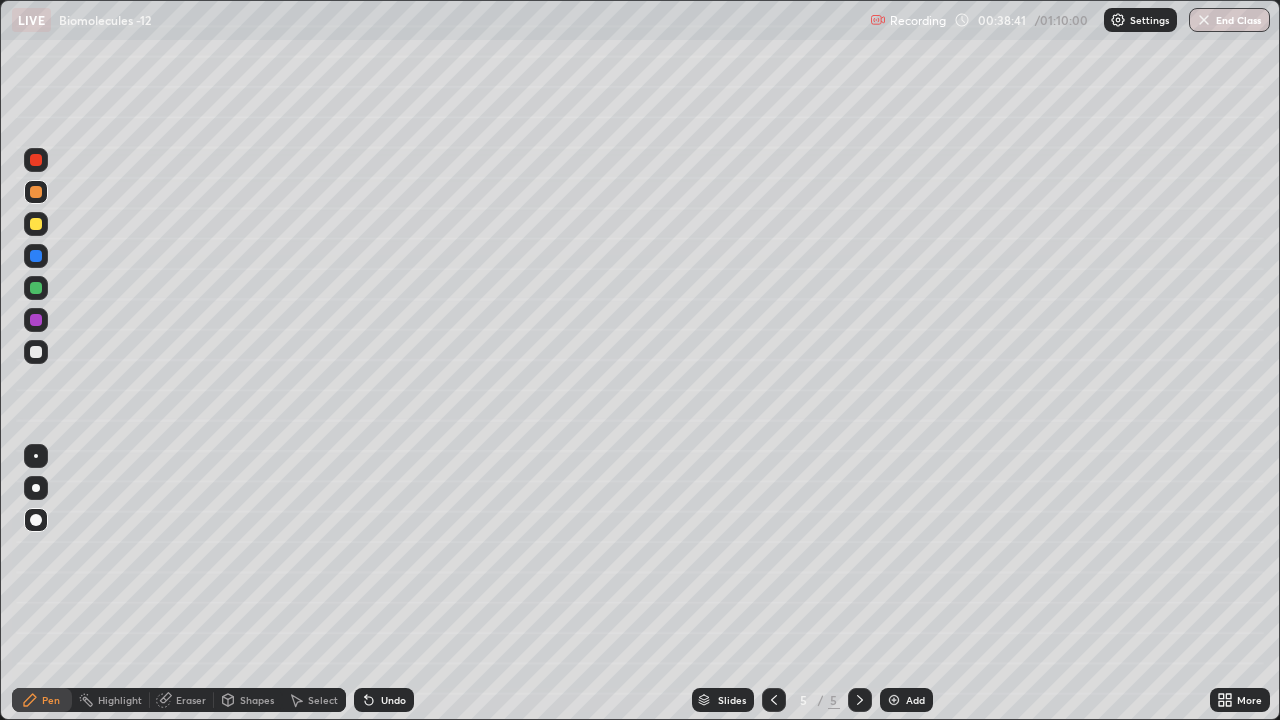 click at bounding box center (36, 456) 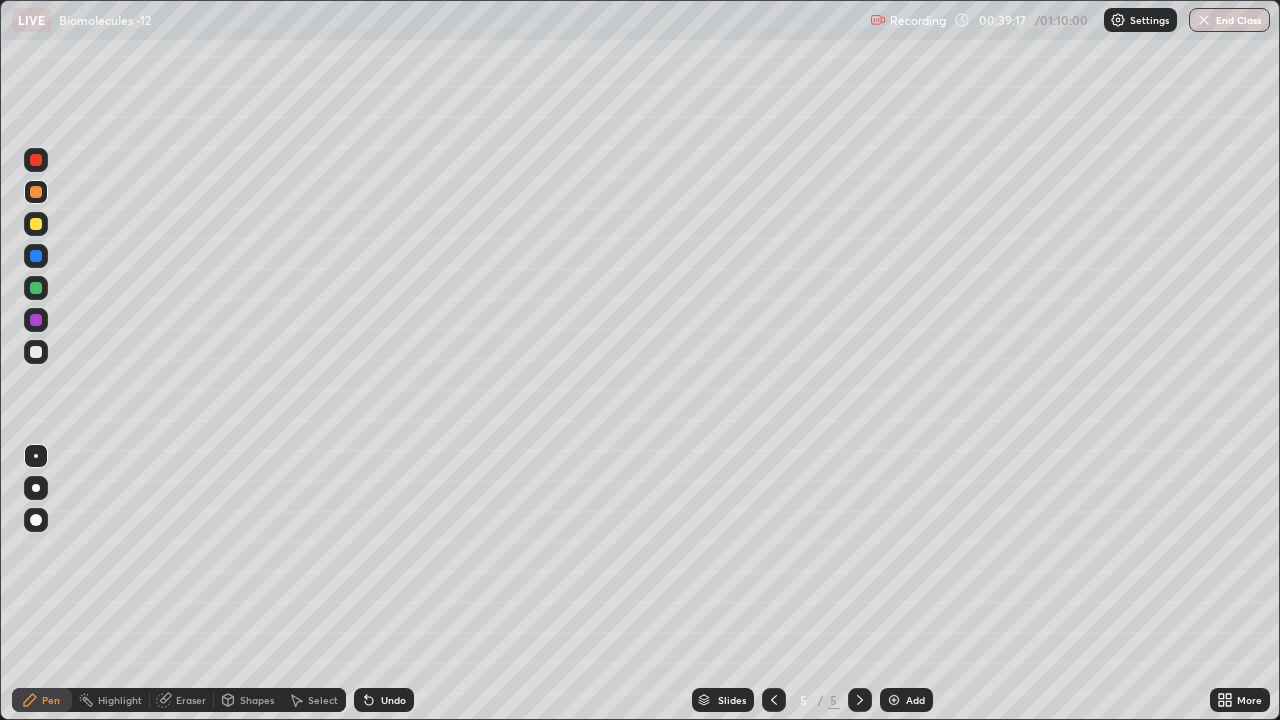 click at bounding box center (36, 224) 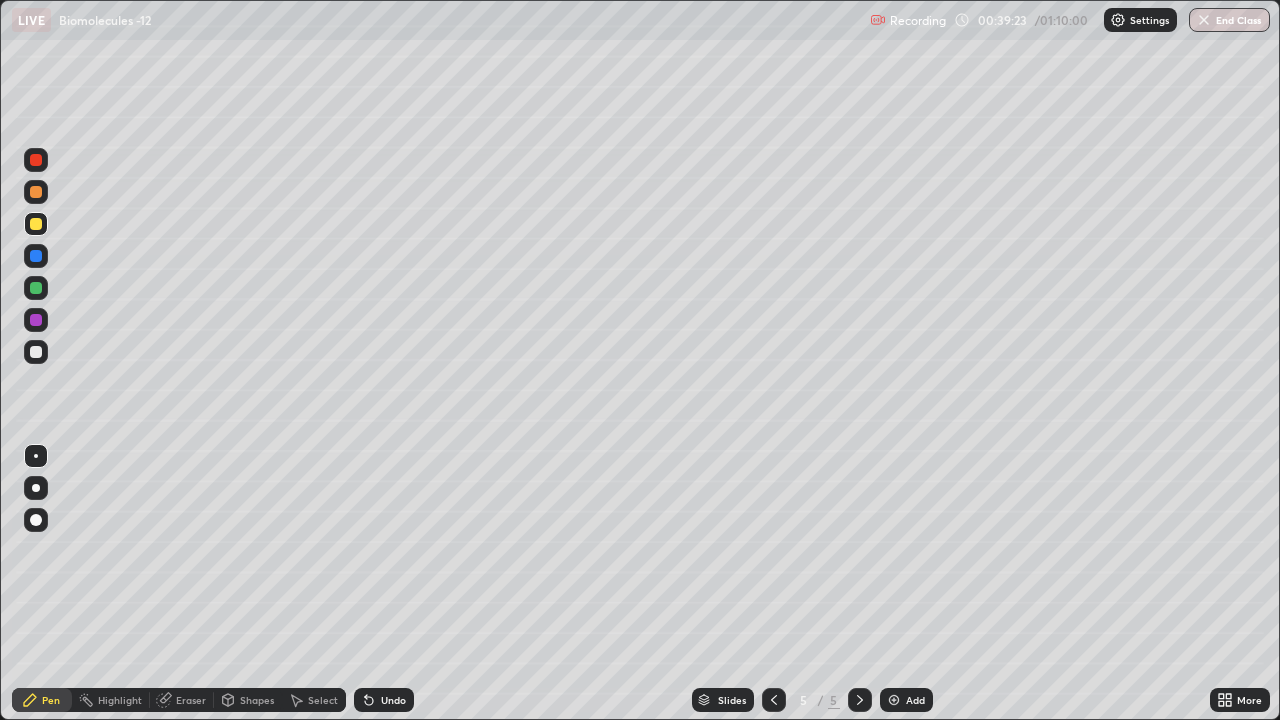 click at bounding box center (36, 256) 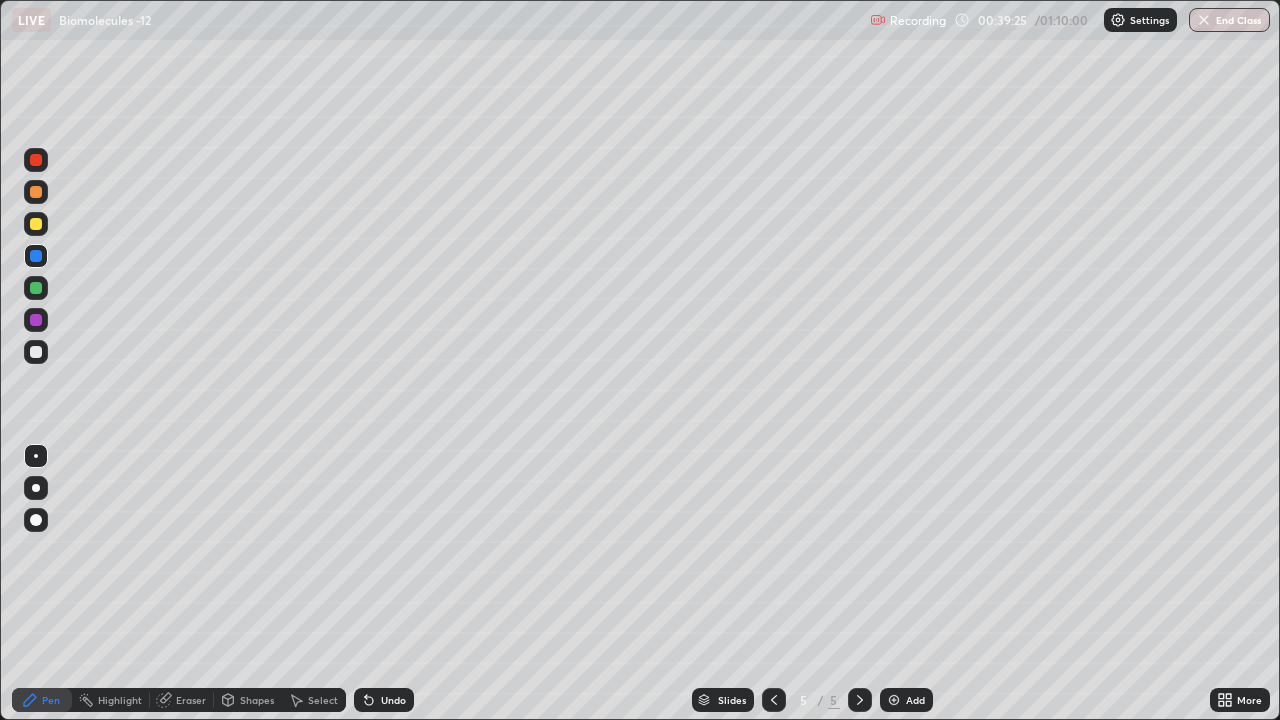 click at bounding box center [36, 256] 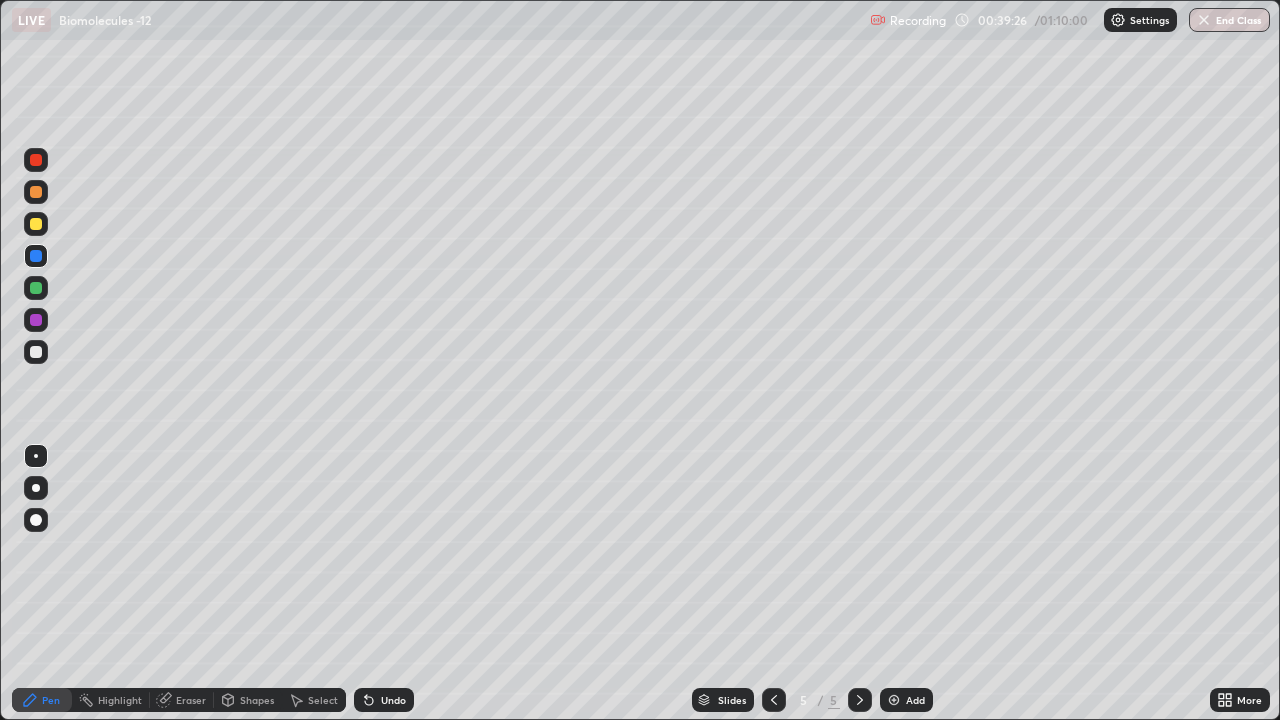 click at bounding box center (36, 488) 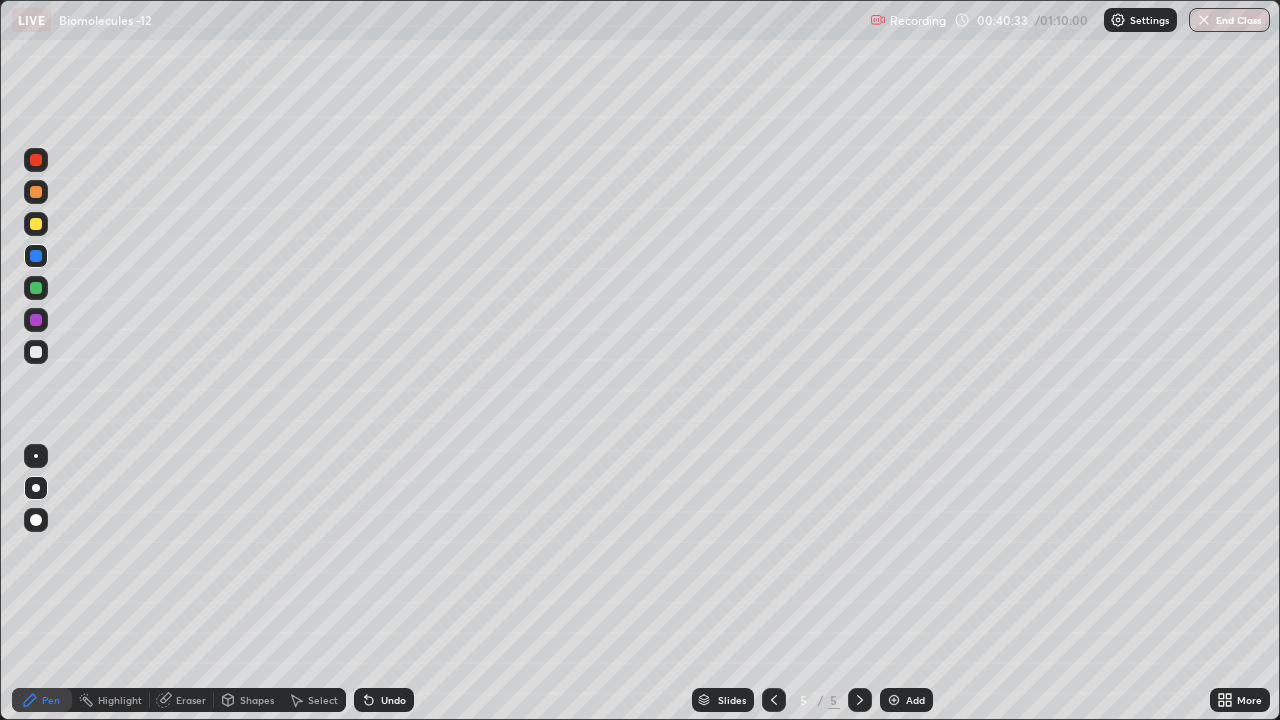 click at bounding box center (36, 224) 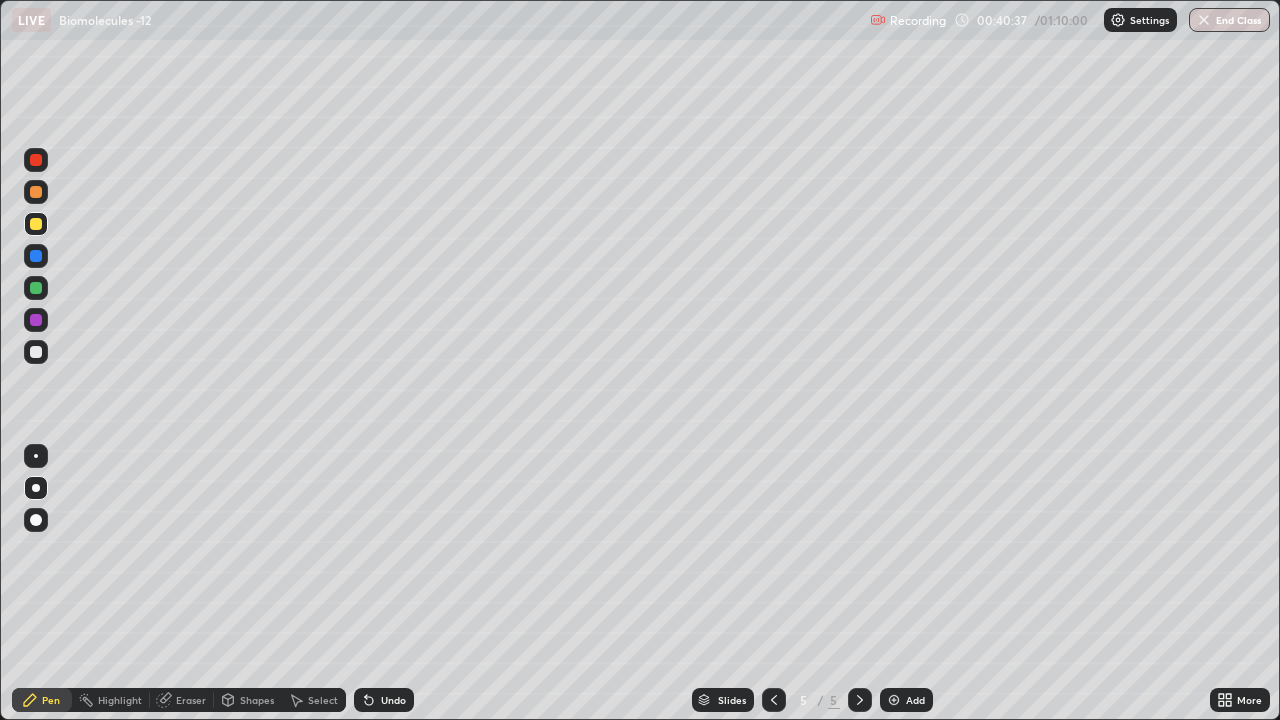 click on "Undo" at bounding box center [384, 700] 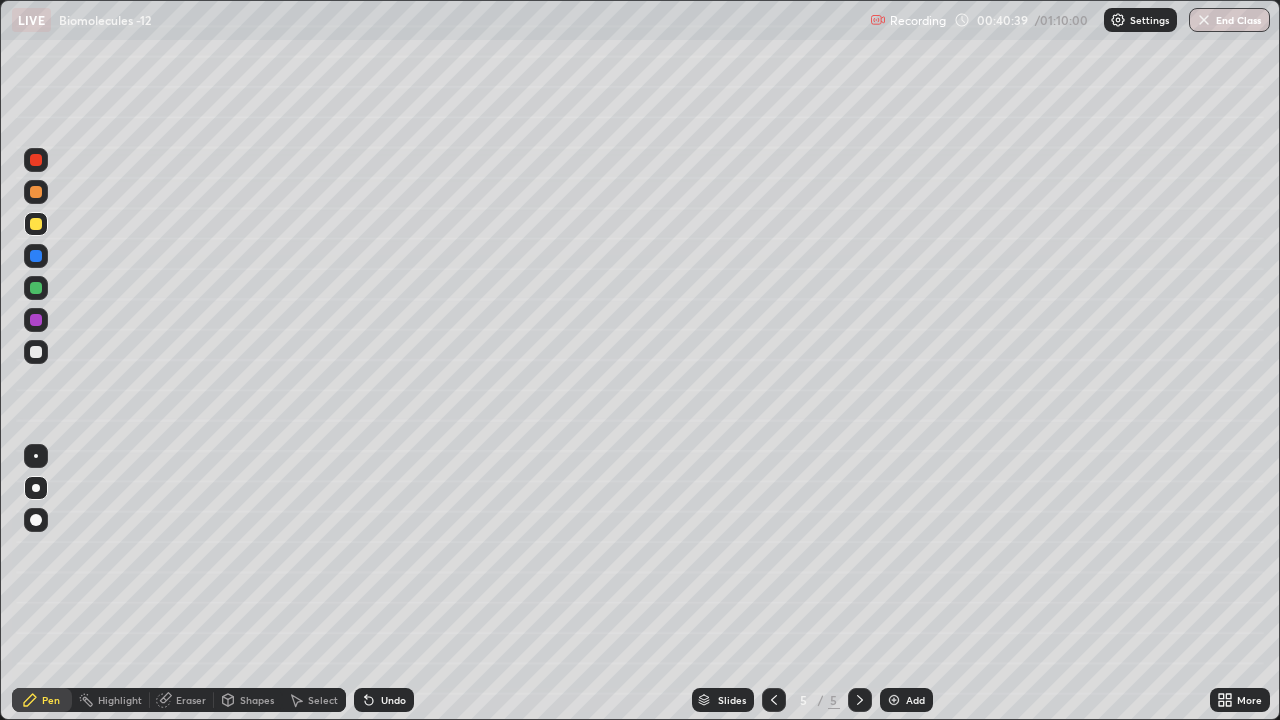 click on "Undo" at bounding box center [393, 700] 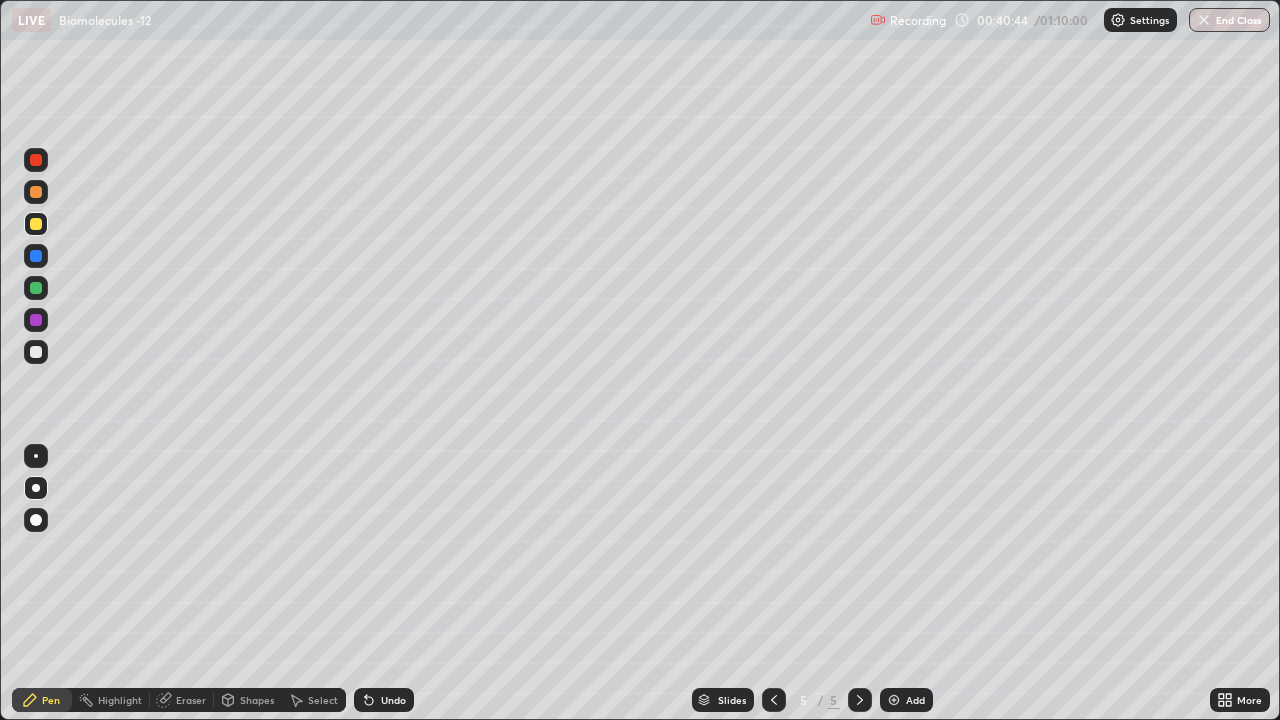 click at bounding box center (36, 320) 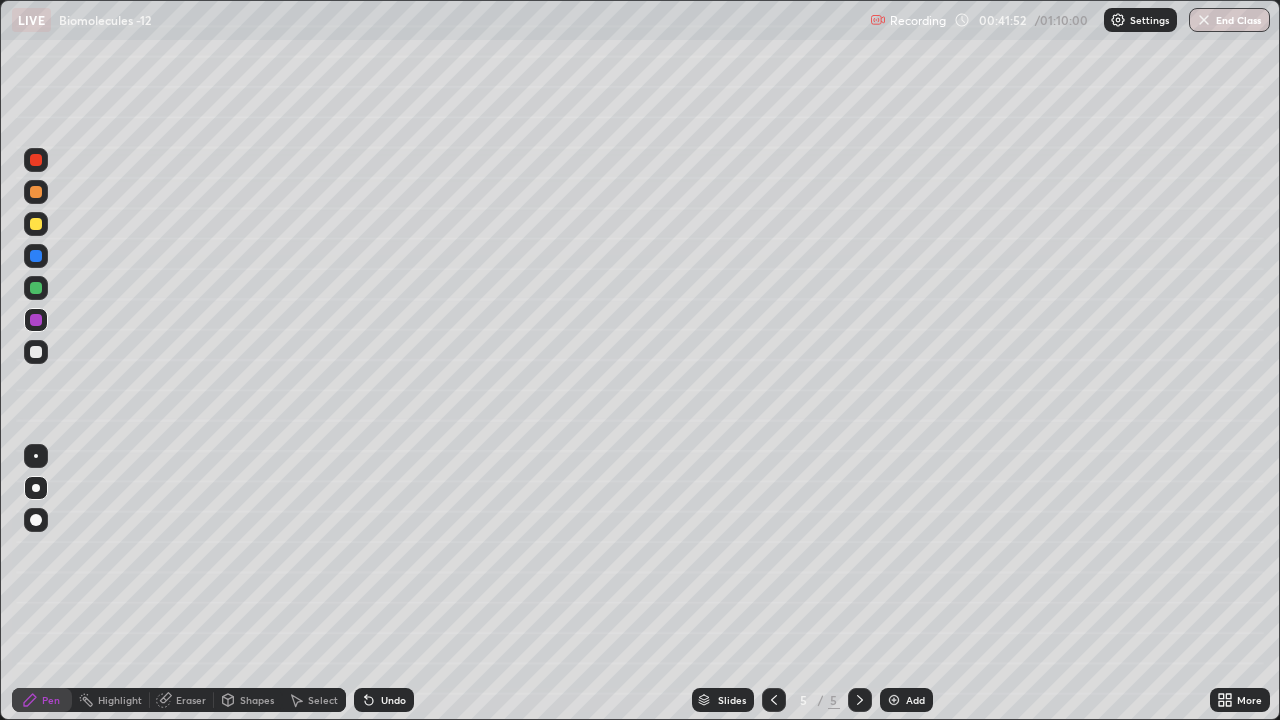 click at bounding box center [36, 224] 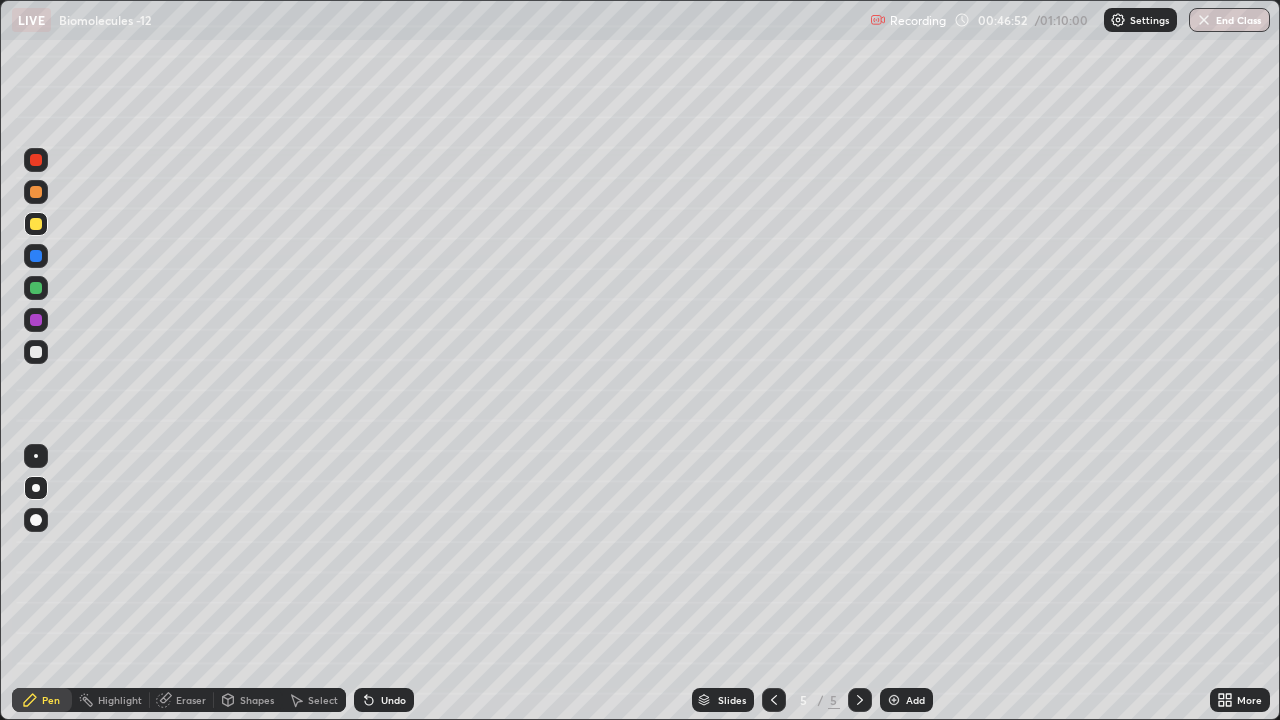 click on "Add" at bounding box center [906, 700] 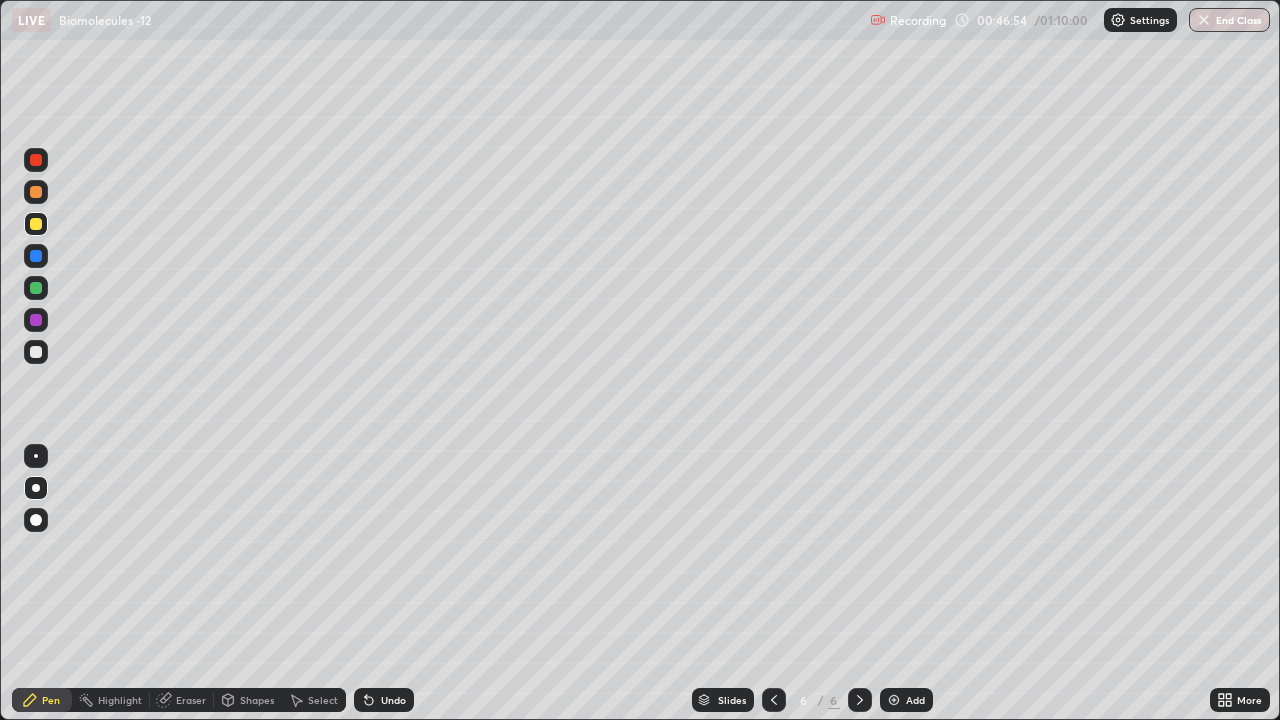 click on "6" at bounding box center (804, 700) 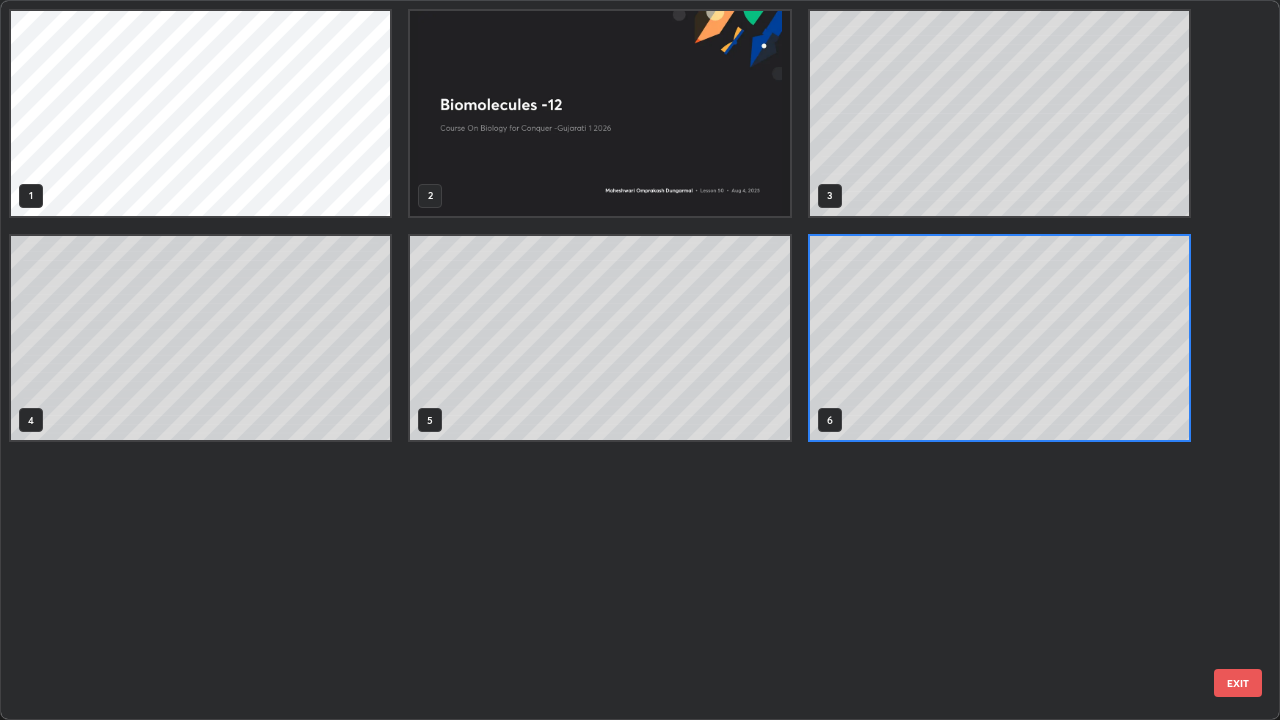 scroll, scrollTop: 7, scrollLeft: 11, axis: both 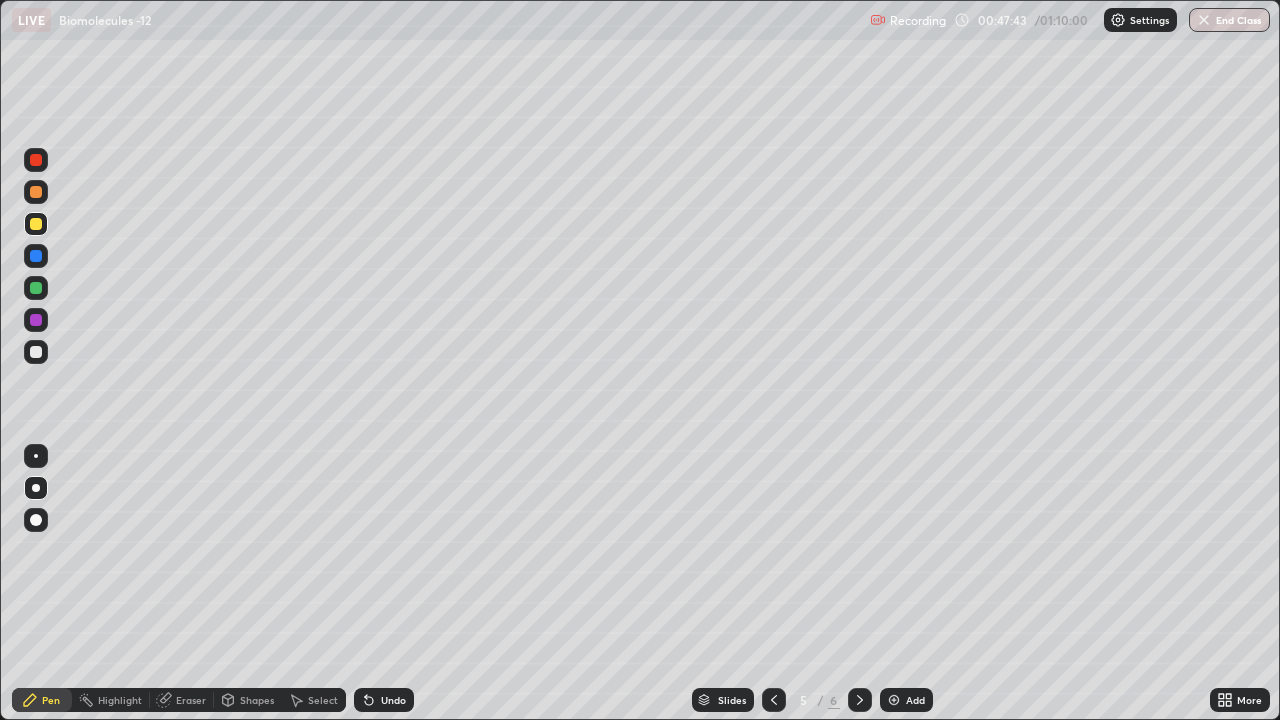 click 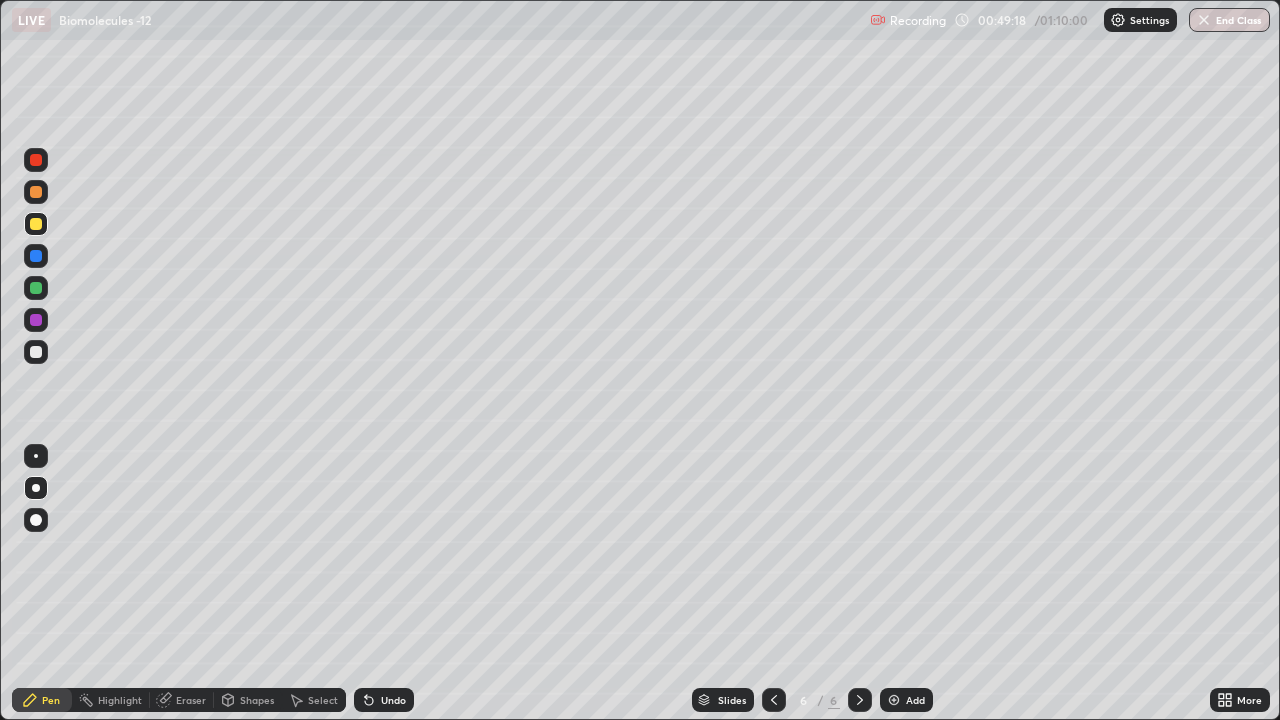 click on "Shapes" at bounding box center (257, 700) 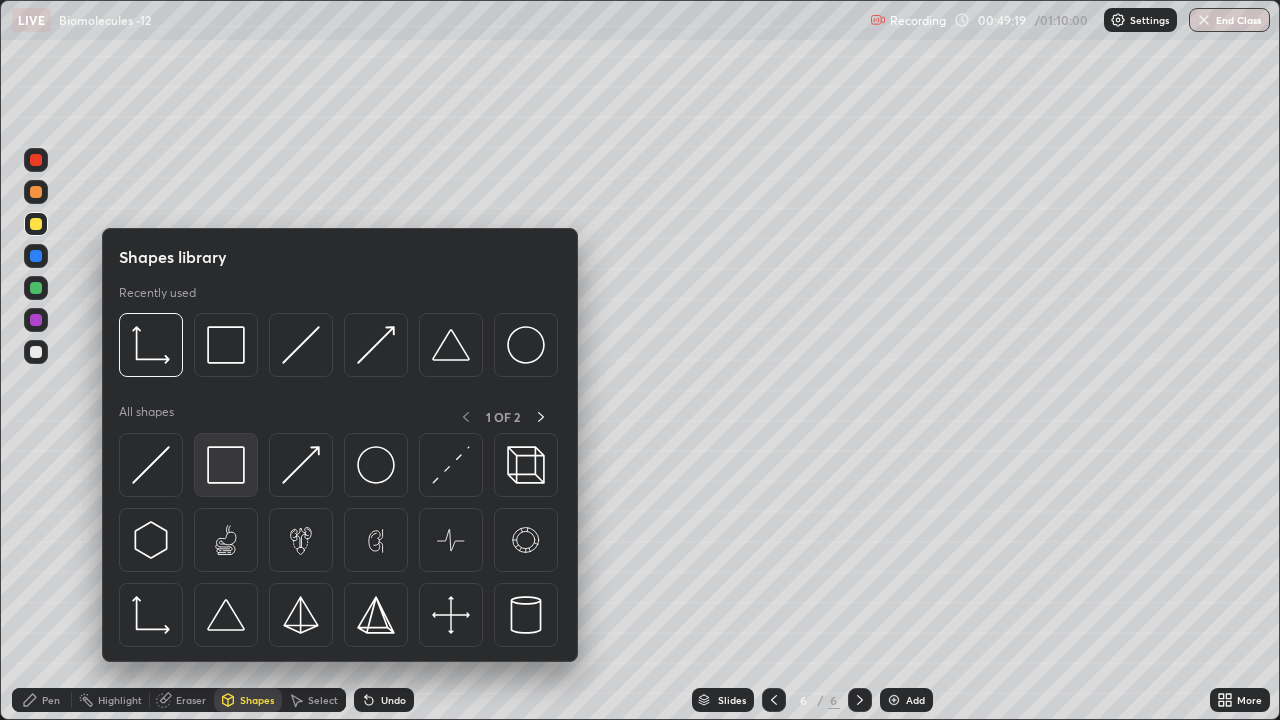 click at bounding box center [226, 465] 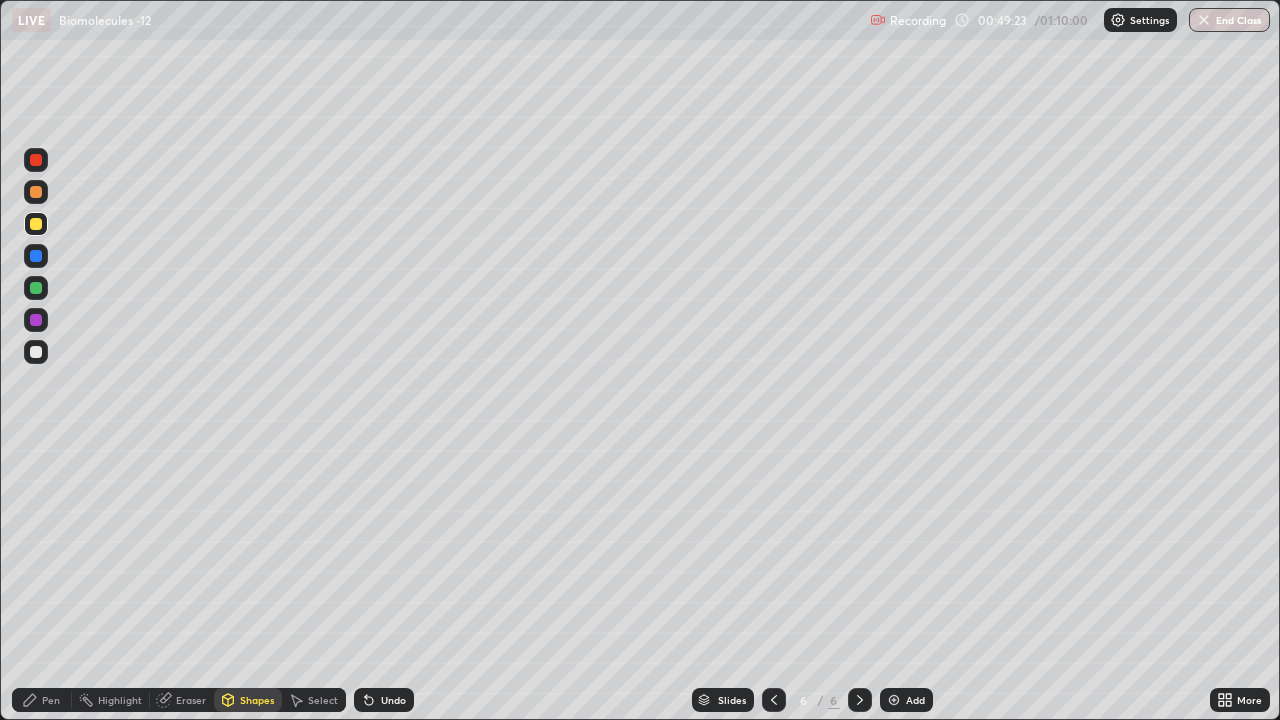 click on "Pen" at bounding box center (51, 700) 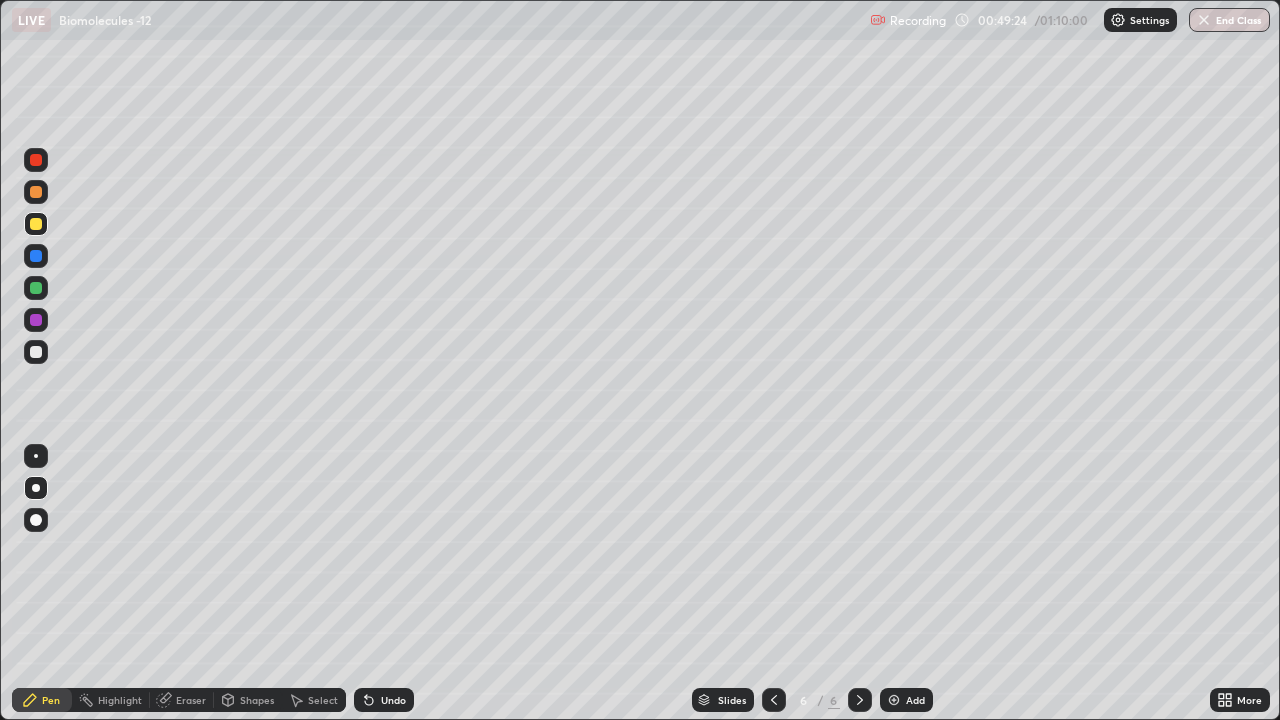 click 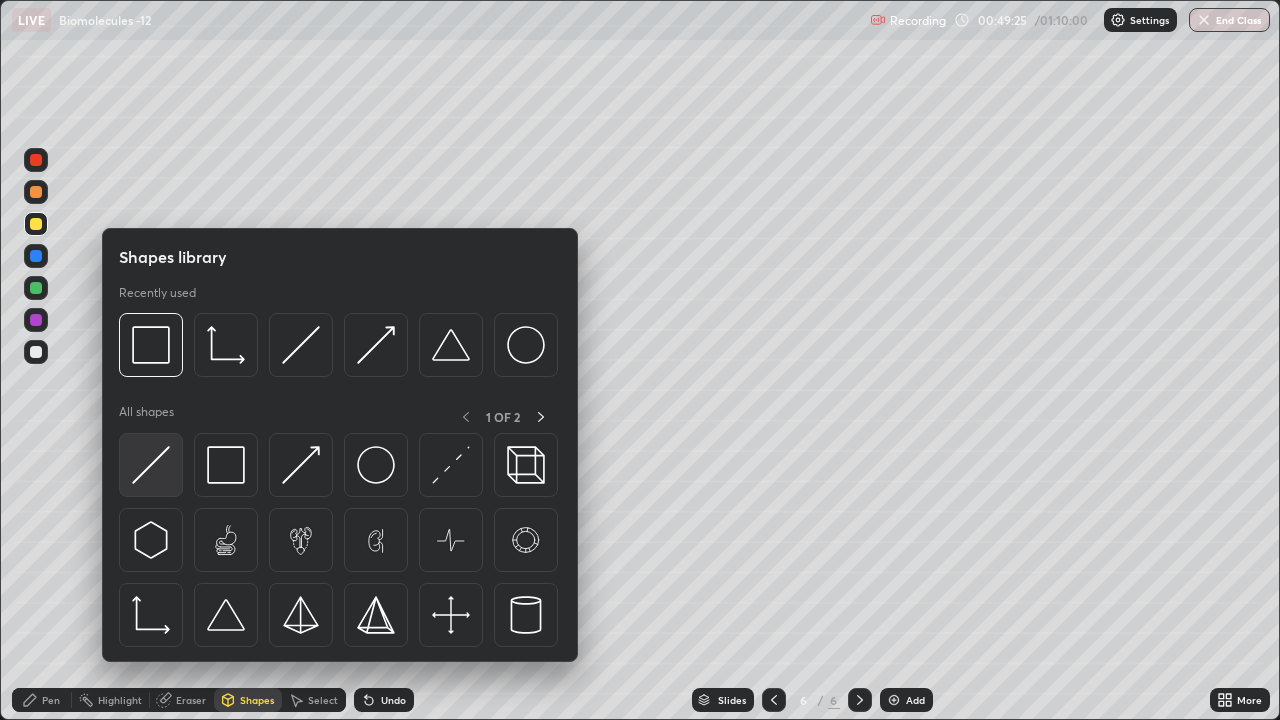 click at bounding box center [151, 465] 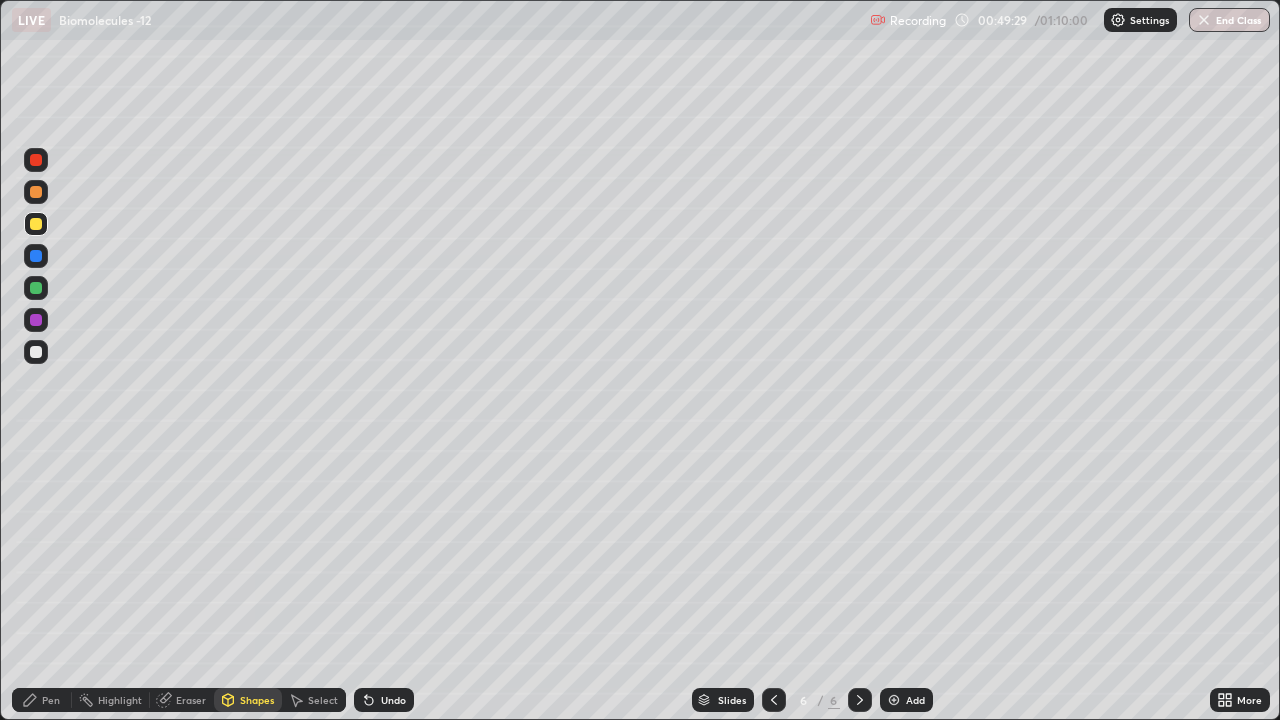 click on "Pen" at bounding box center (42, 700) 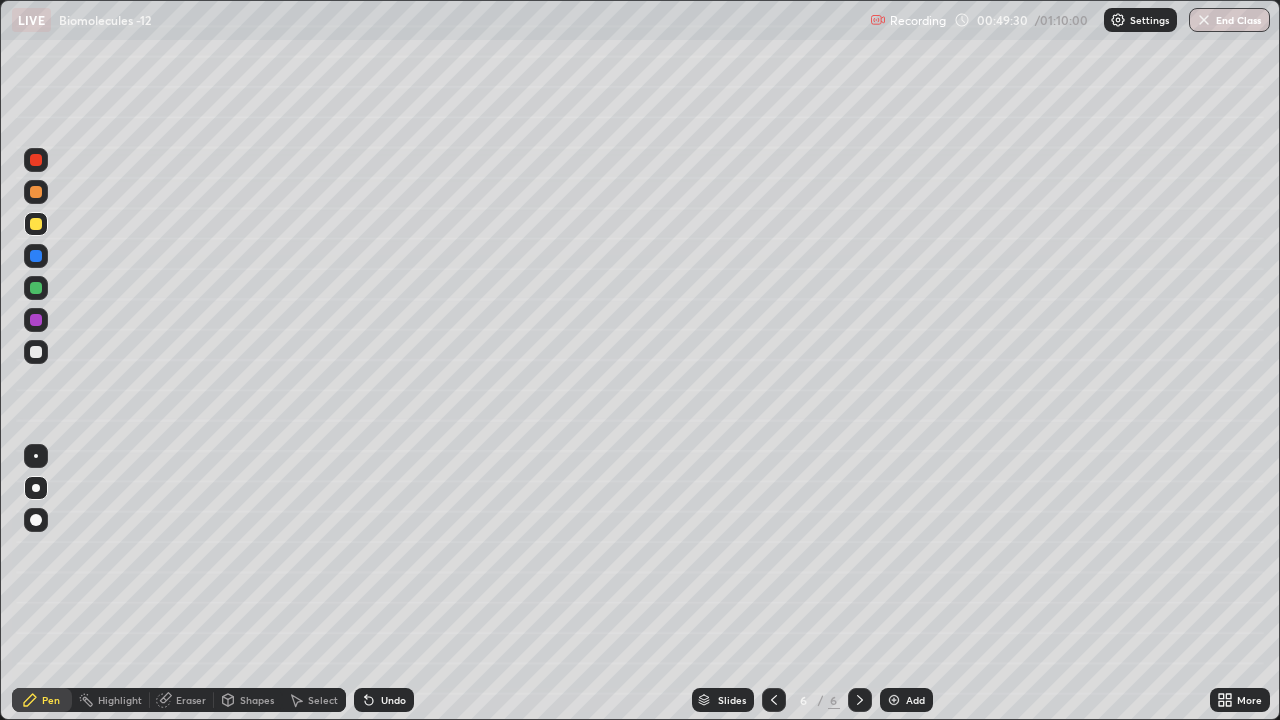 click at bounding box center (36, 456) 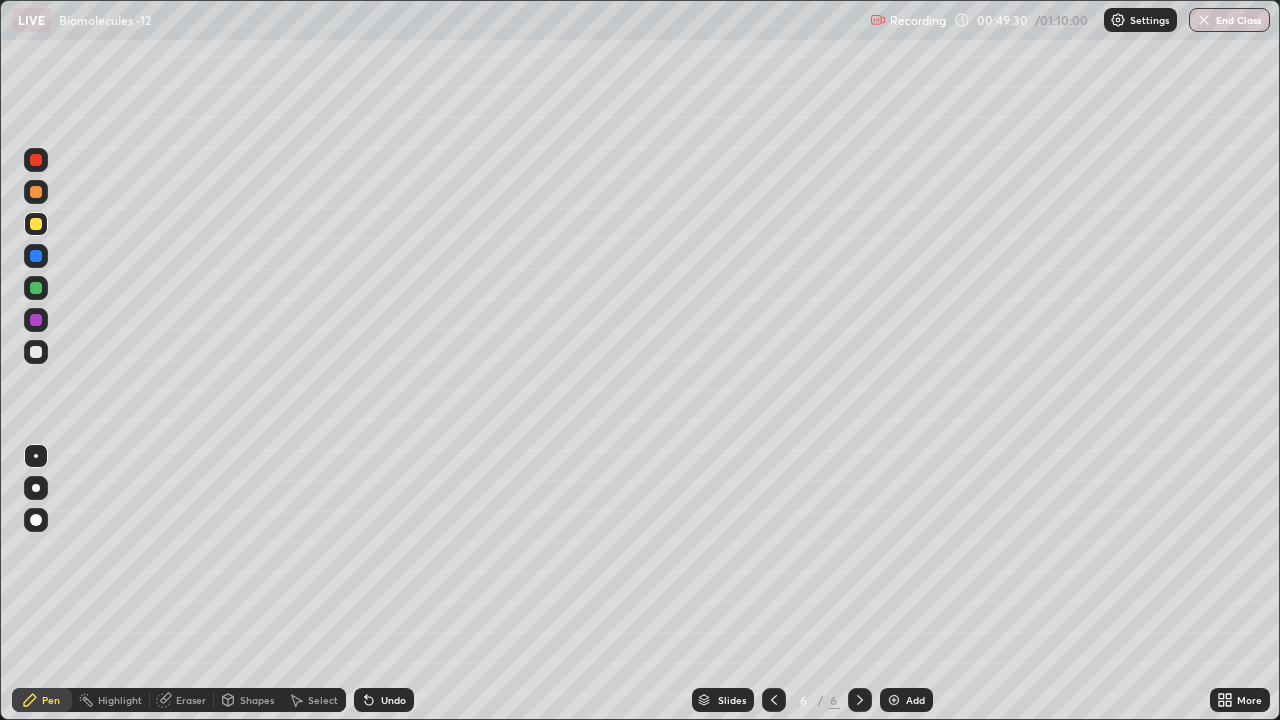 click at bounding box center [36, 352] 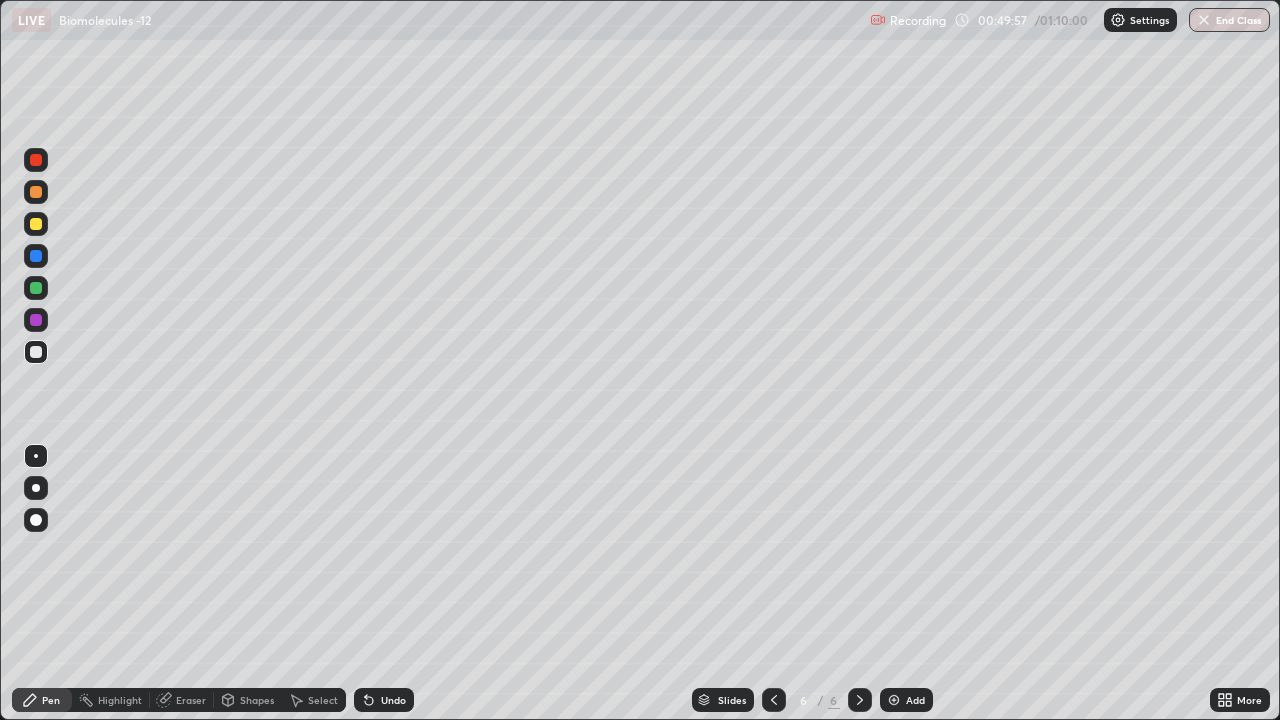 click on "Undo" at bounding box center (384, 700) 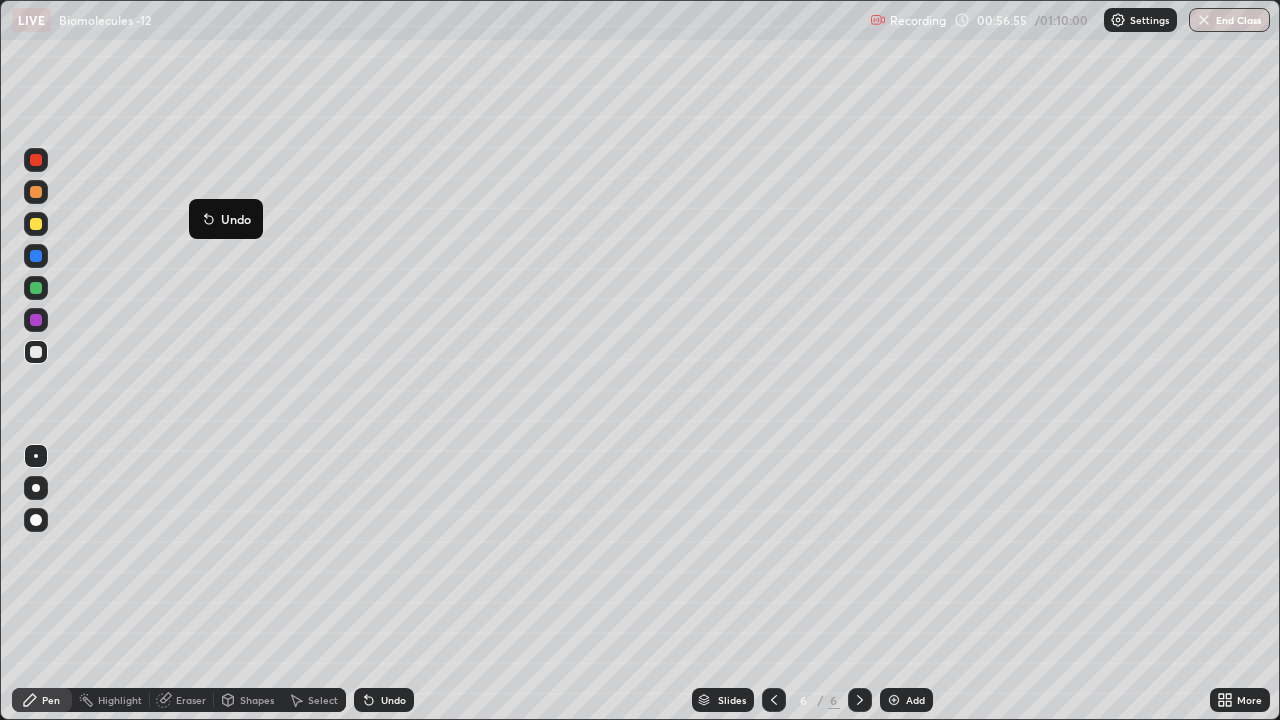 click at bounding box center [894, 700] 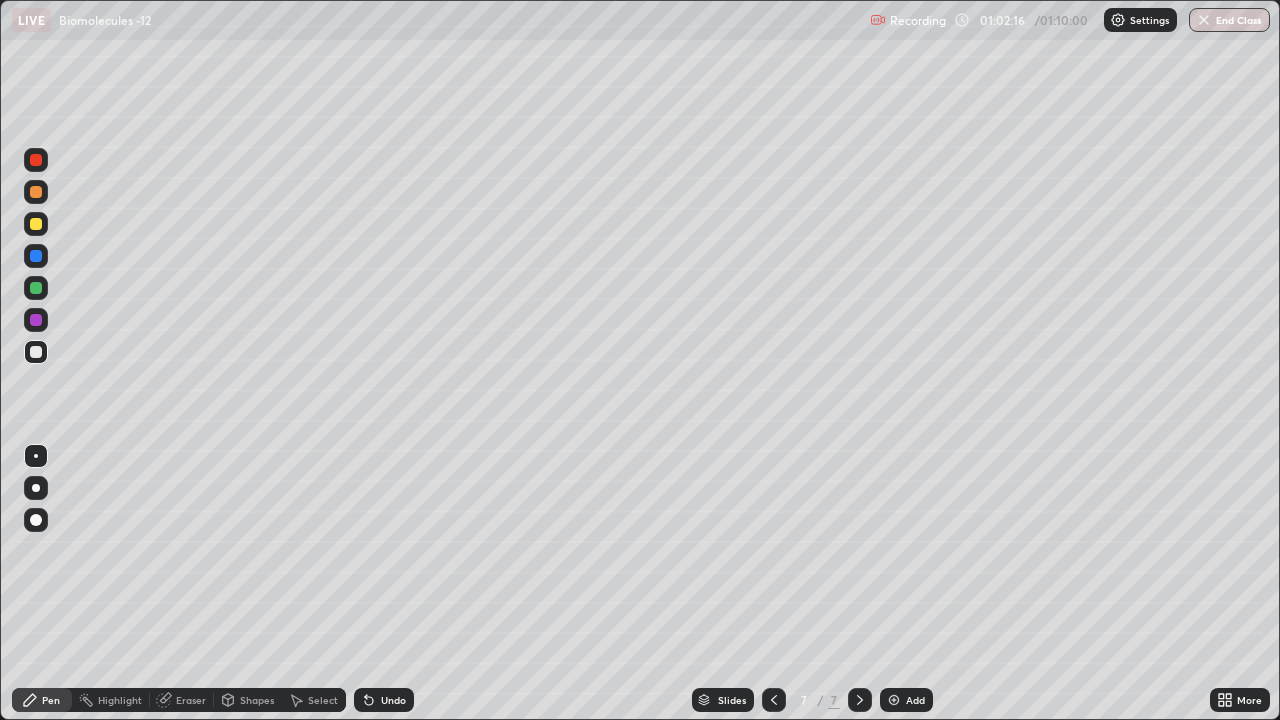 click 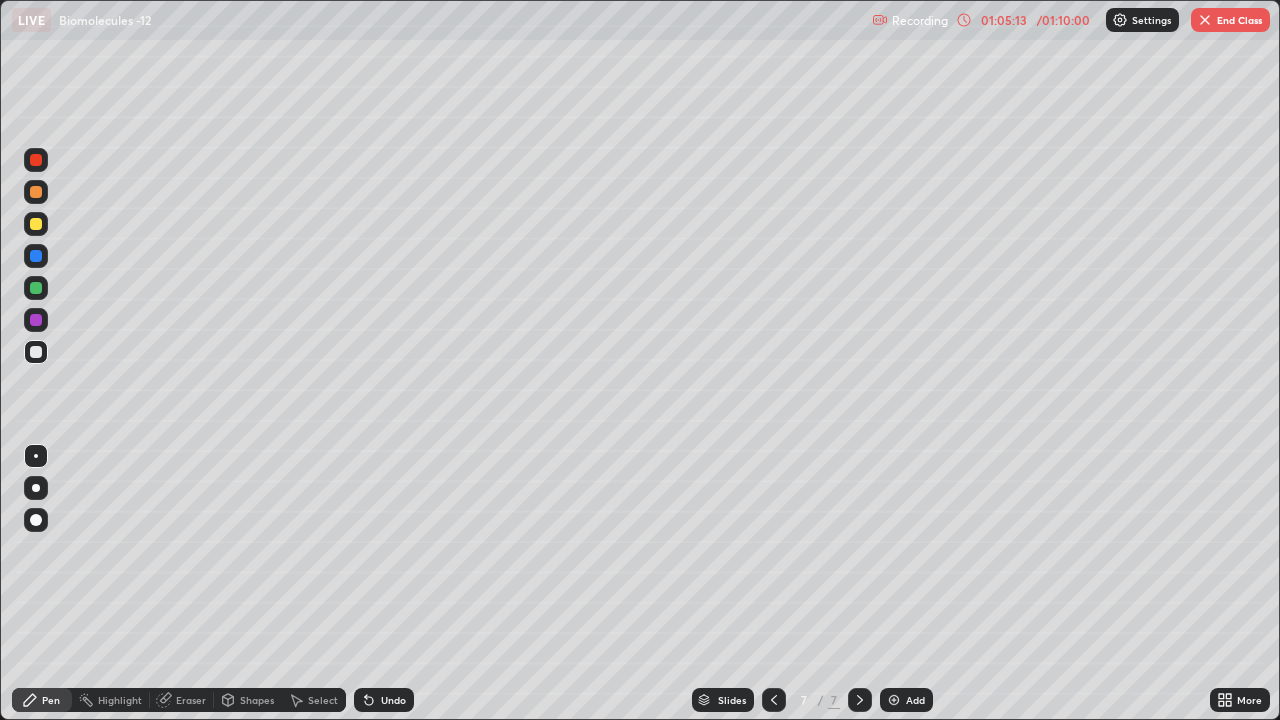 click 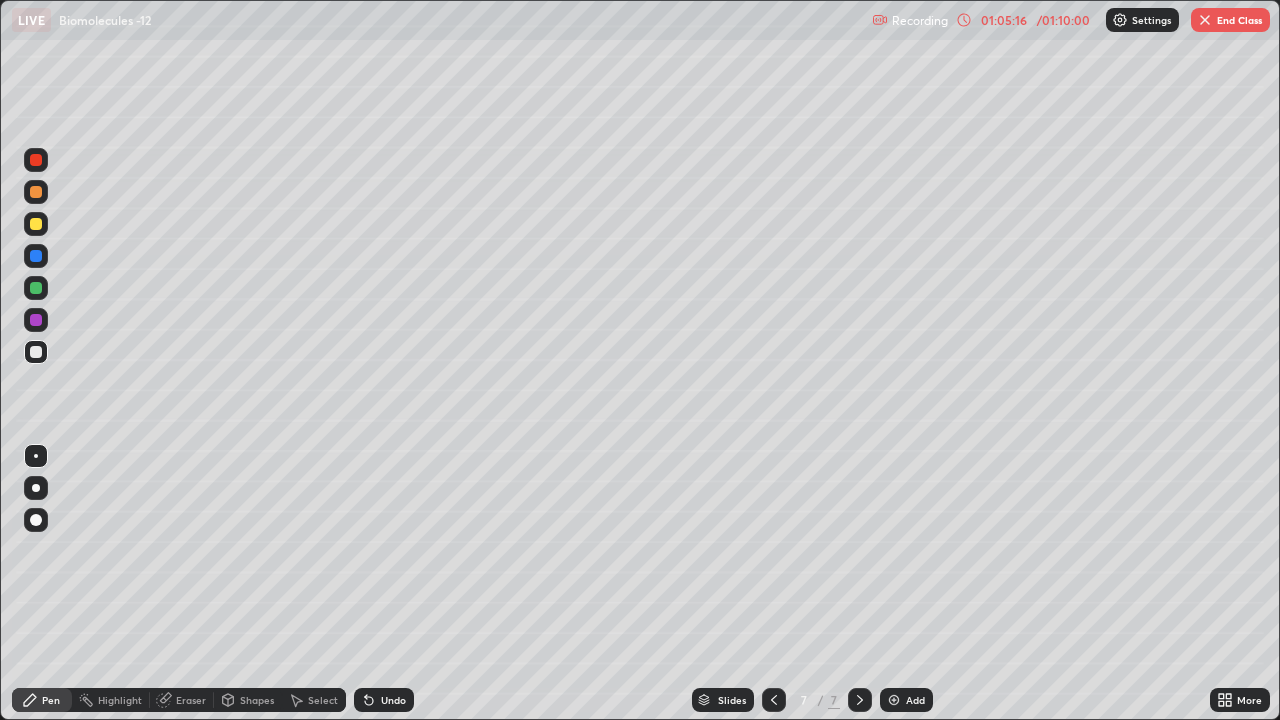 click at bounding box center (894, 700) 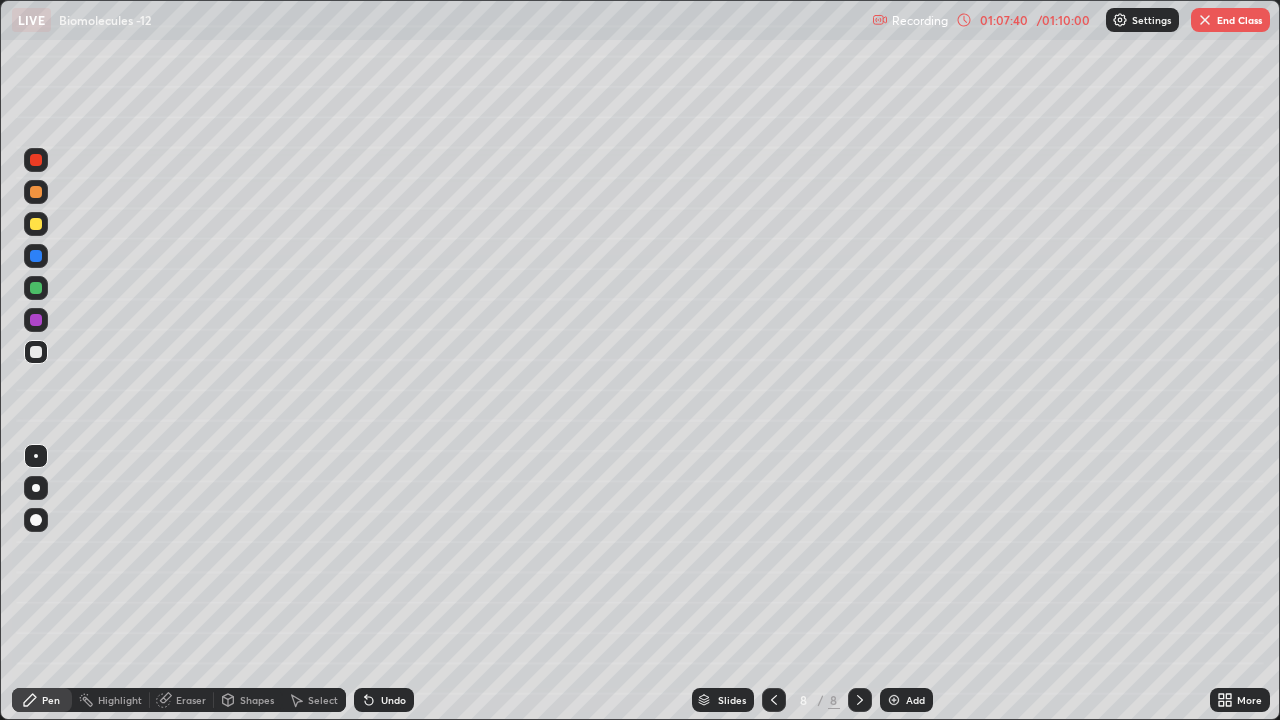 click on "End Class" at bounding box center (1230, 20) 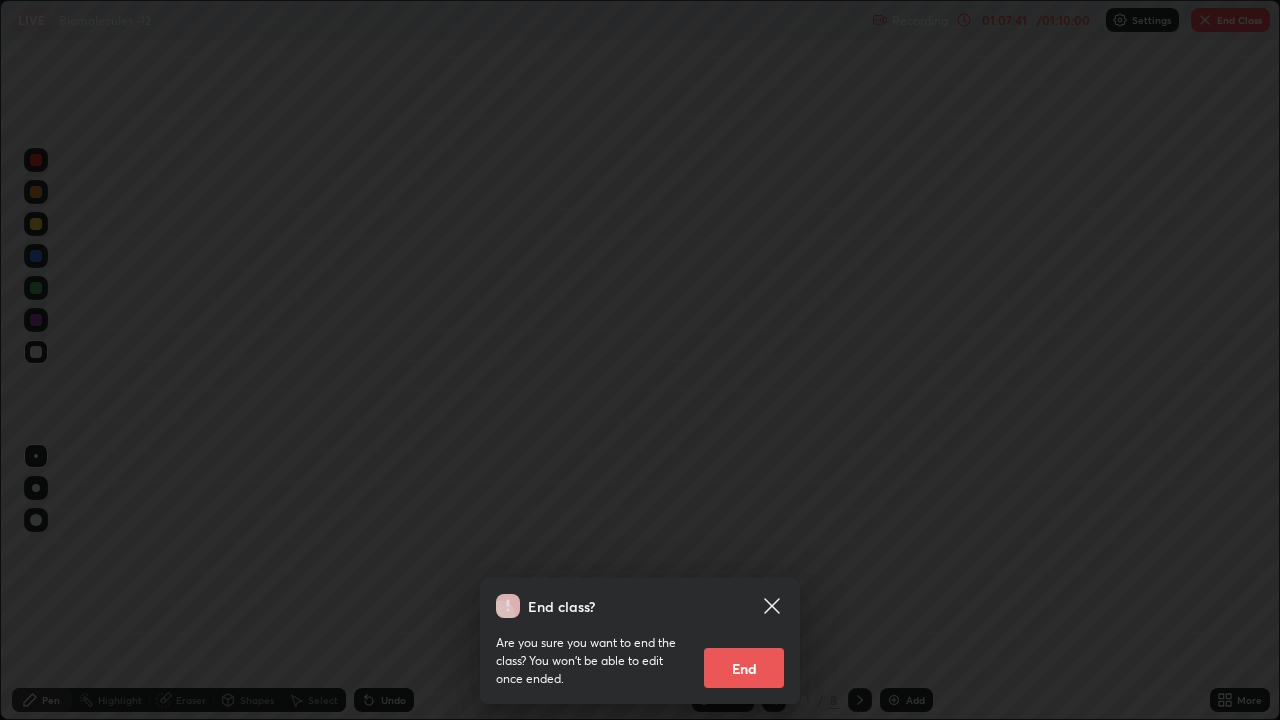 click on "End" at bounding box center [744, 668] 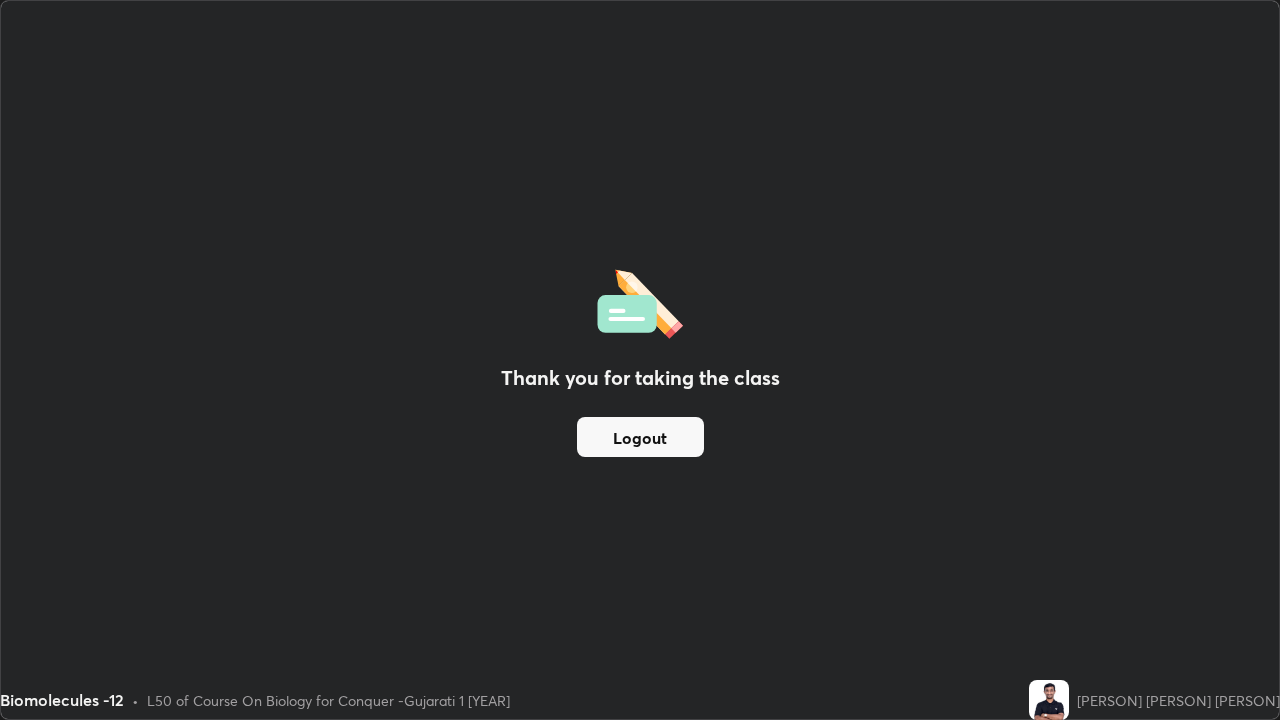 click on "Logout" at bounding box center (640, 437) 